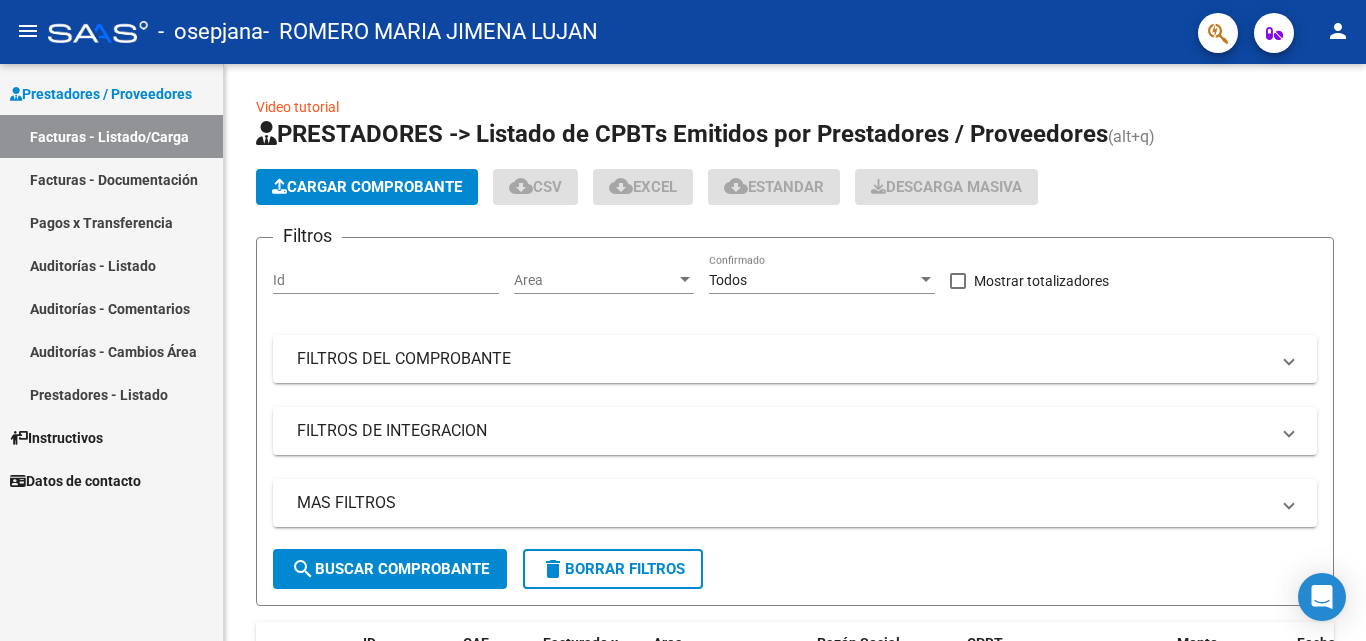 scroll, scrollTop: 0, scrollLeft: 0, axis: both 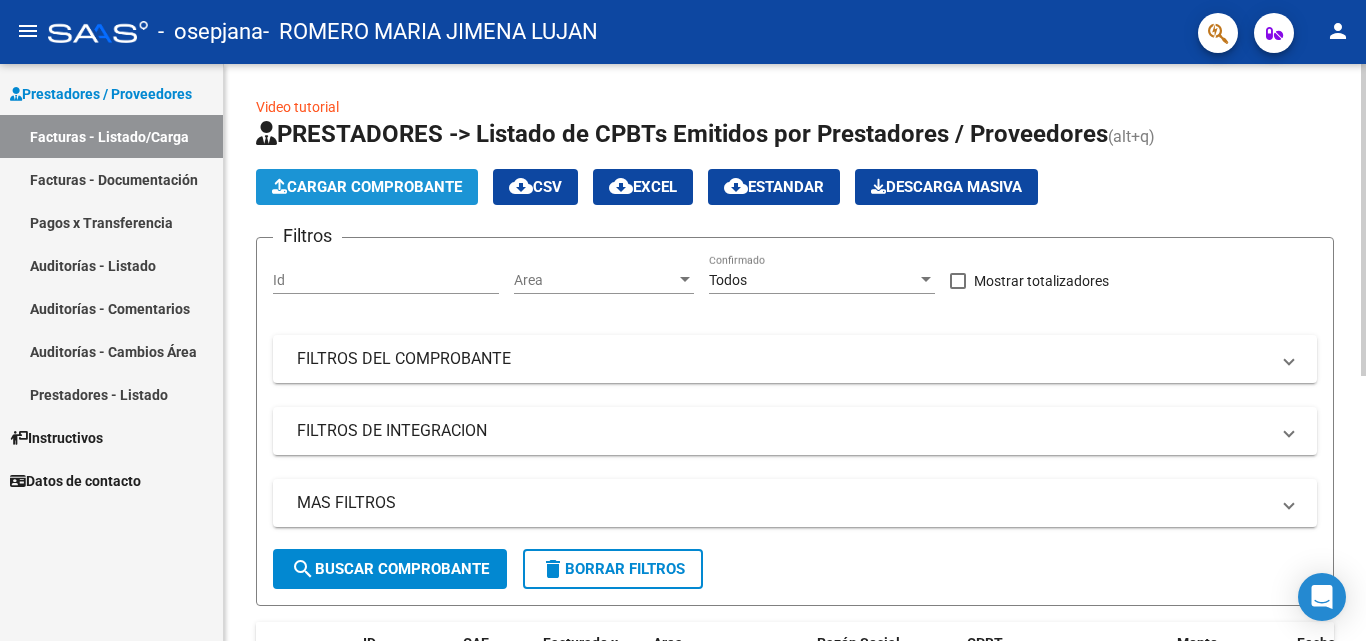 click on "Cargar Comprobante" 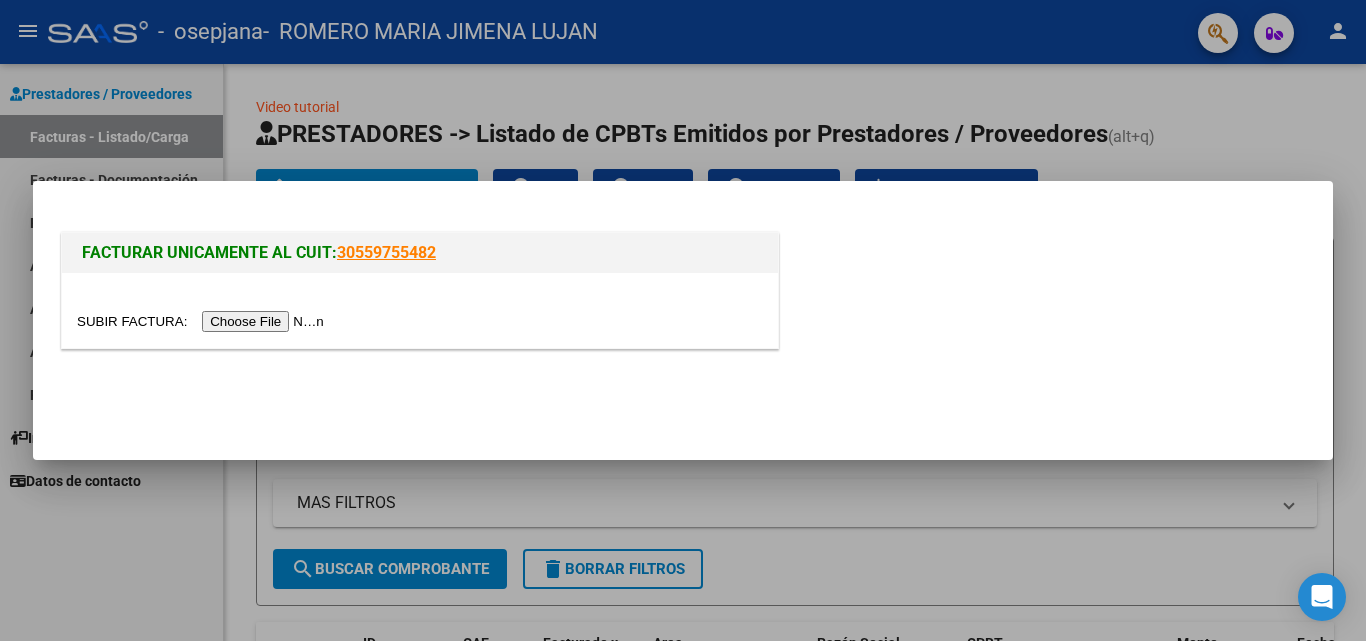 click at bounding box center [203, 321] 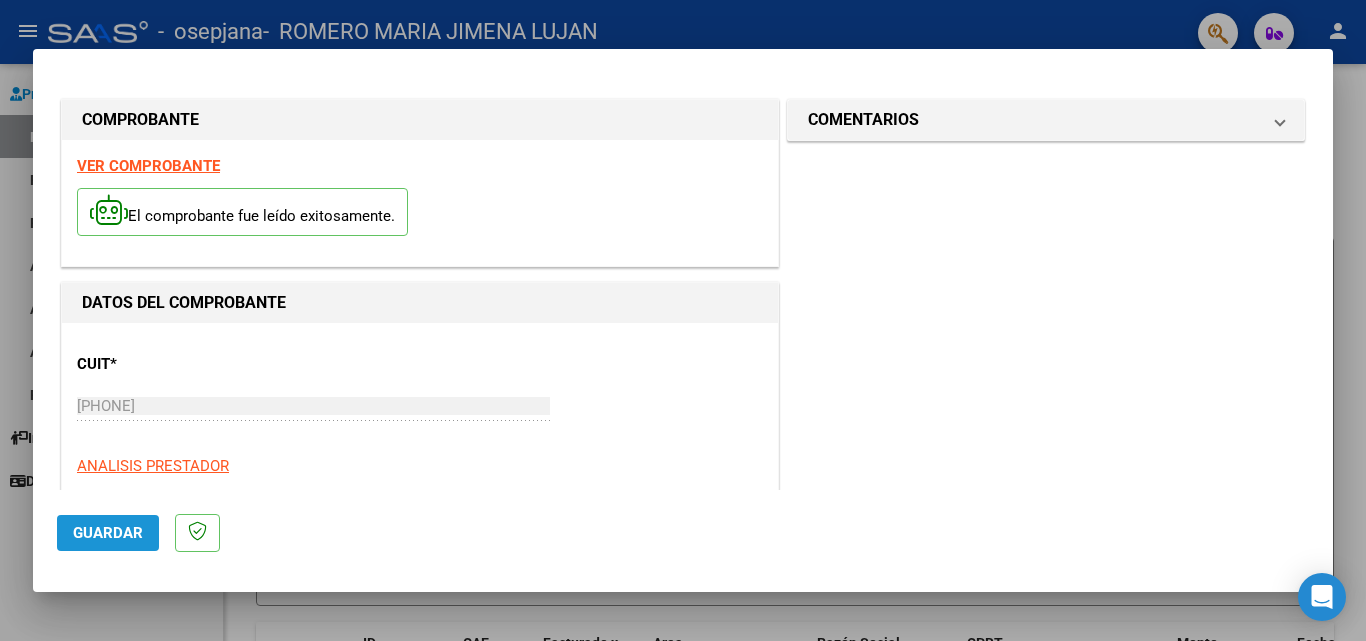 click on "Guardar" 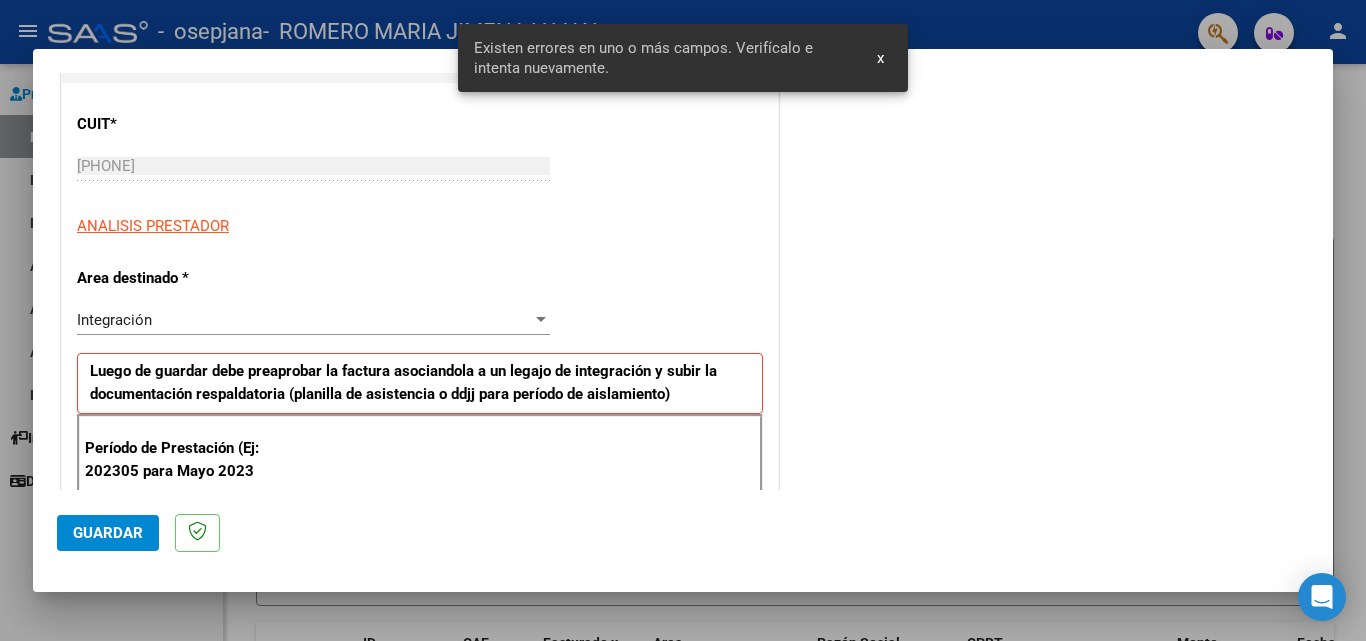 scroll, scrollTop: 451, scrollLeft: 0, axis: vertical 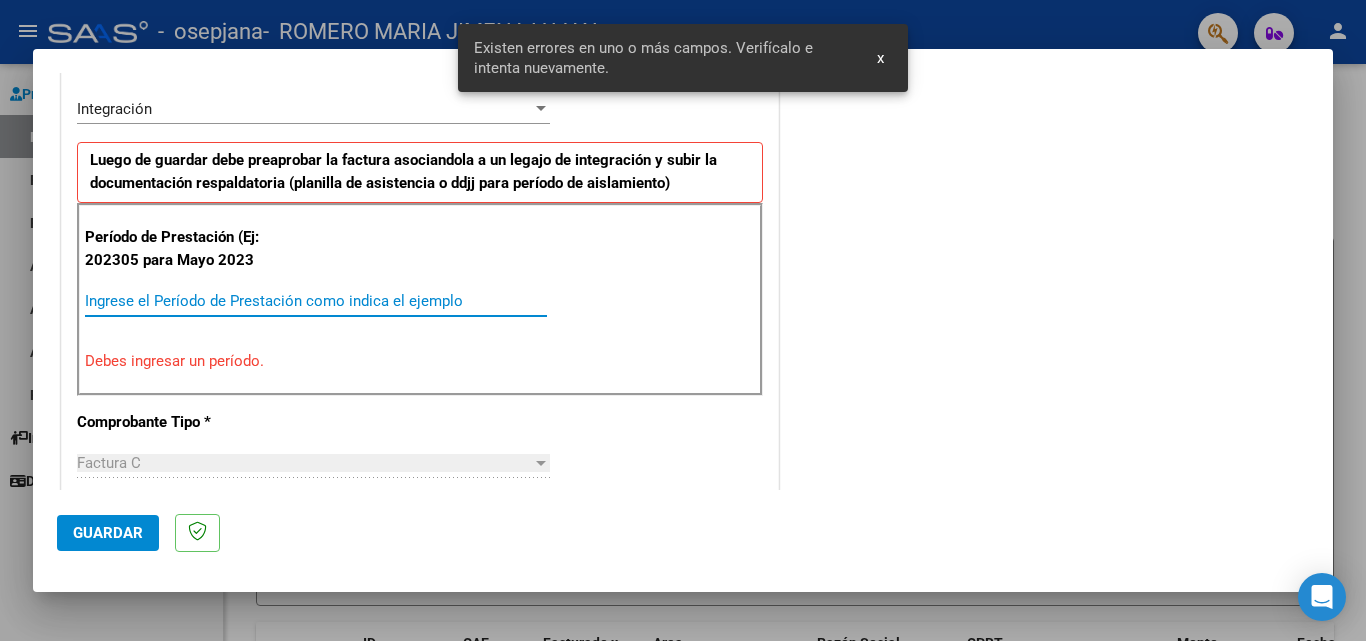 click on "Ingrese el Período de Prestación como indica el ejemplo" at bounding box center [316, 301] 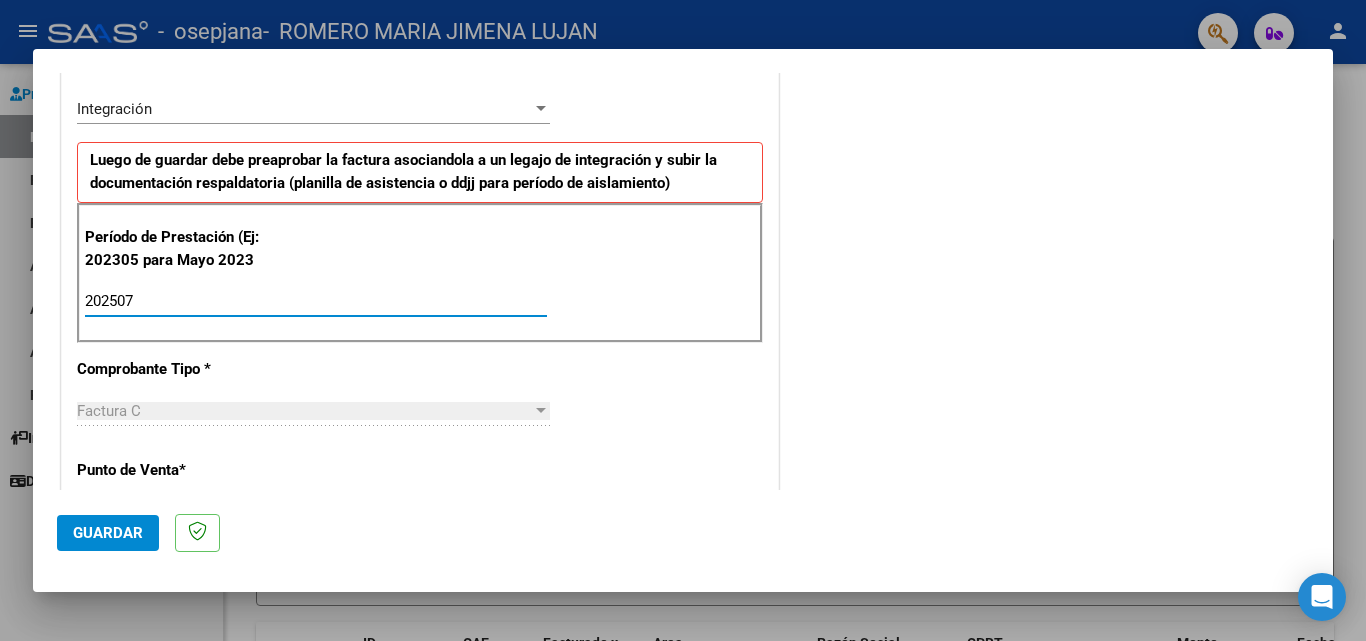 type on "202507" 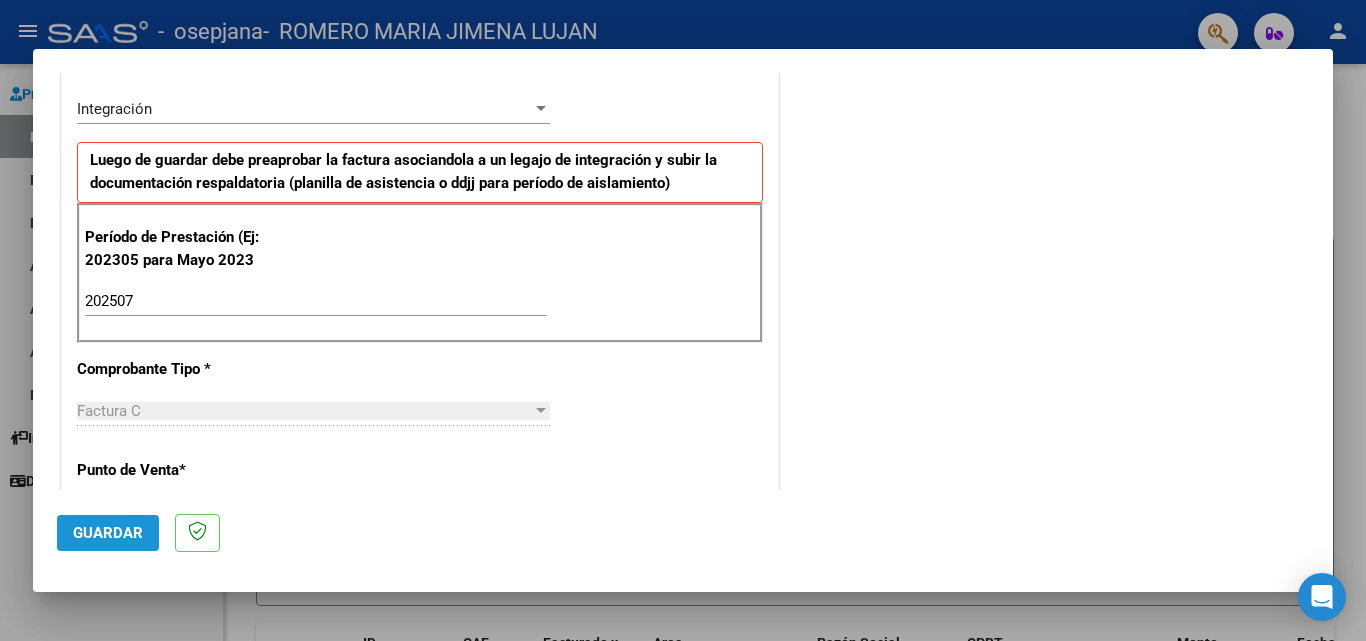 click on "Guardar" 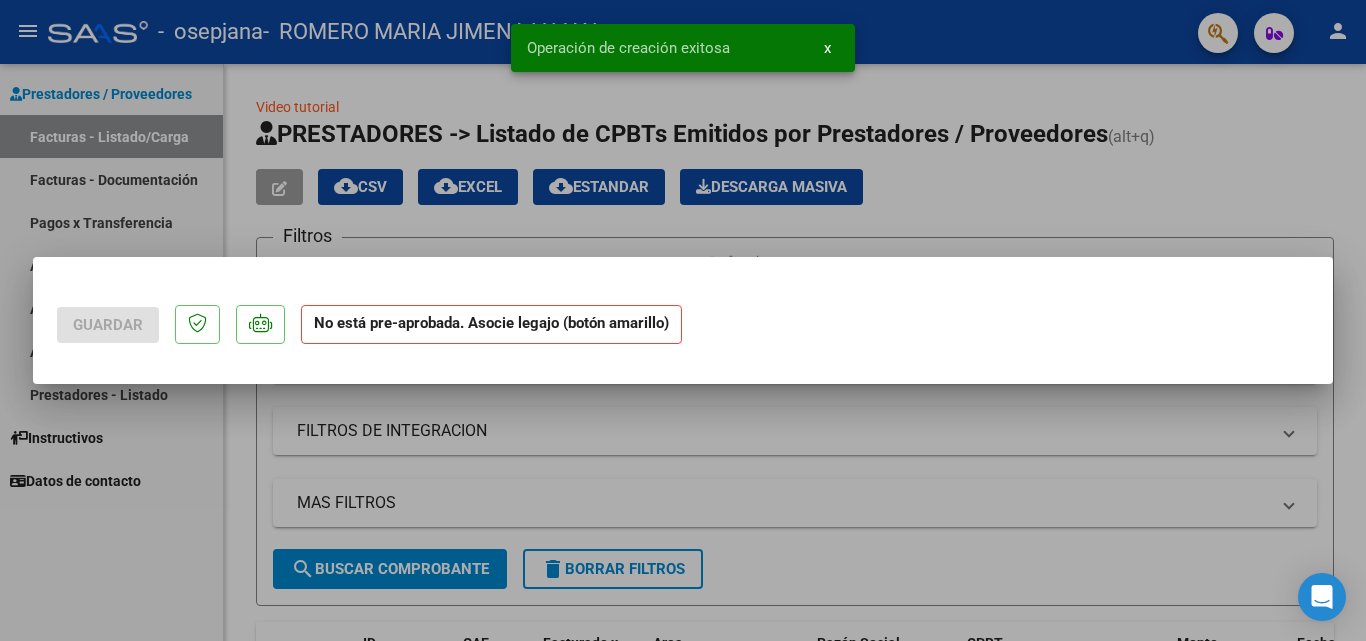 scroll, scrollTop: 0, scrollLeft: 0, axis: both 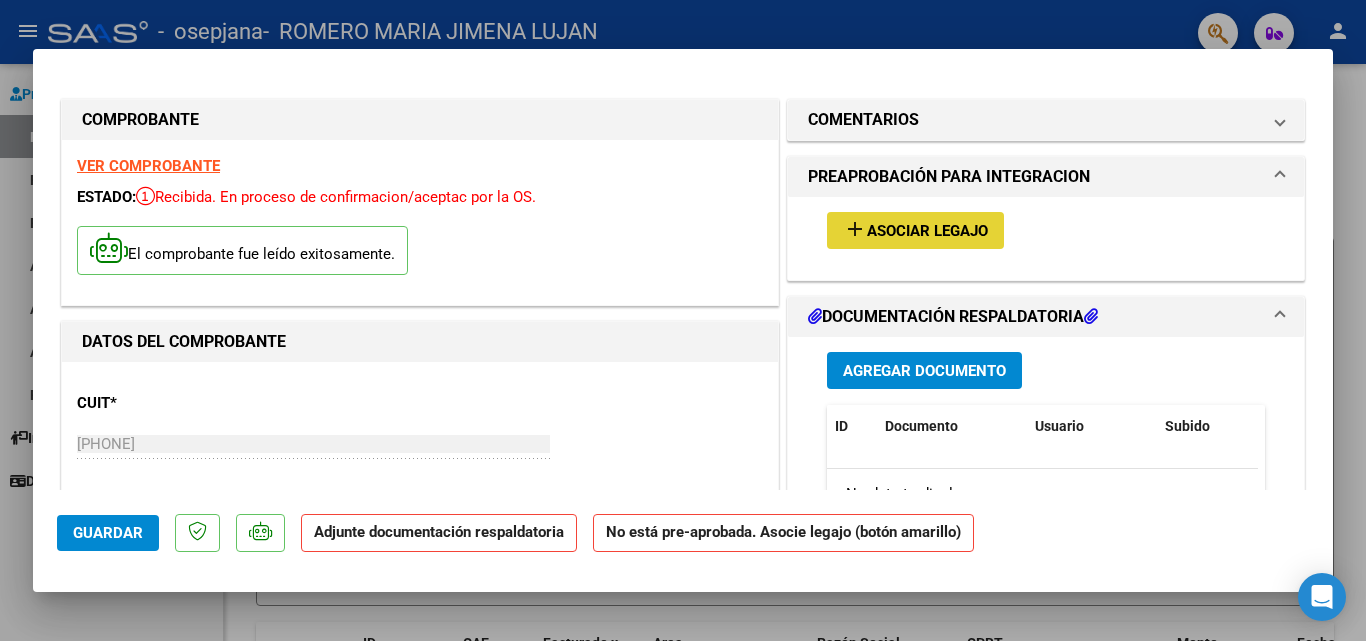 click on "Asociar Legajo" at bounding box center [927, 231] 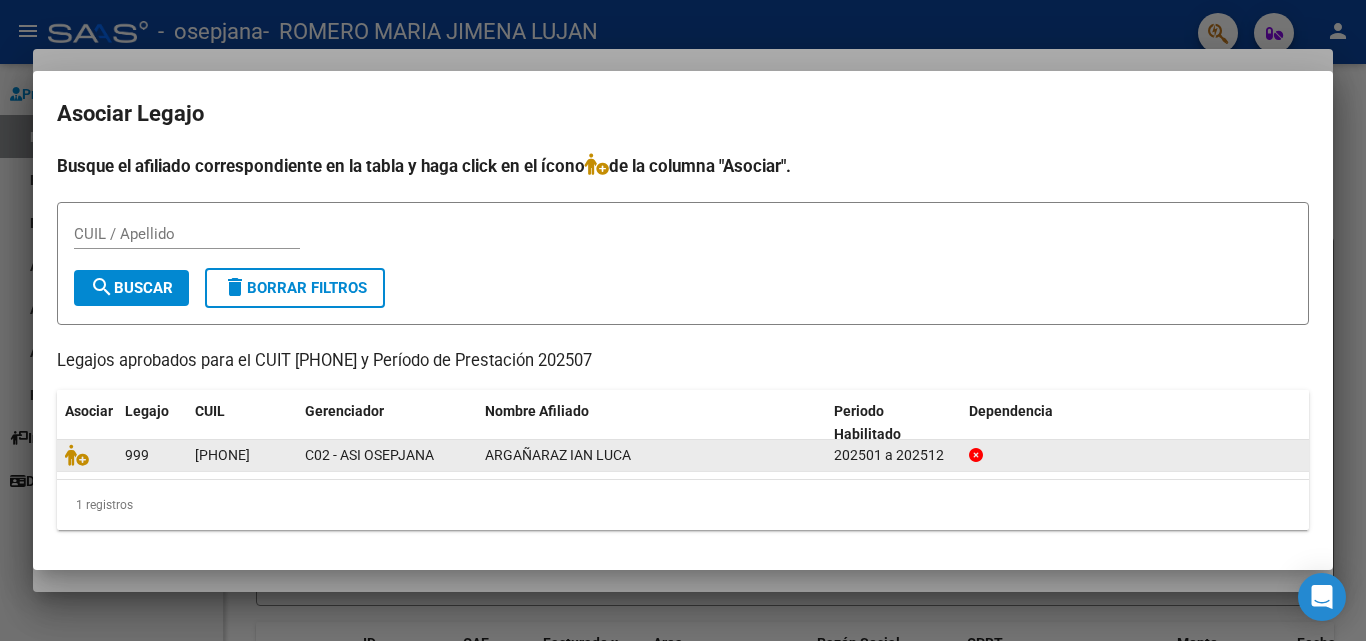 click on "ARGAÑARAZ IAN LUCA" 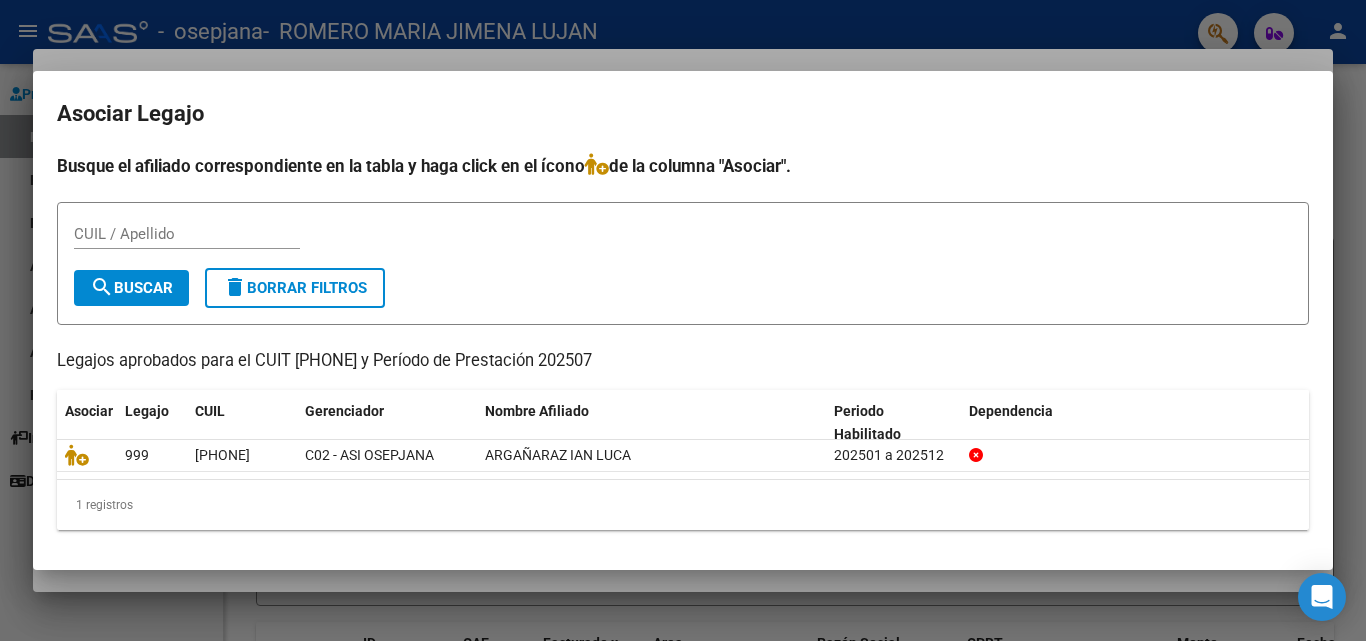 click at bounding box center [683, 320] 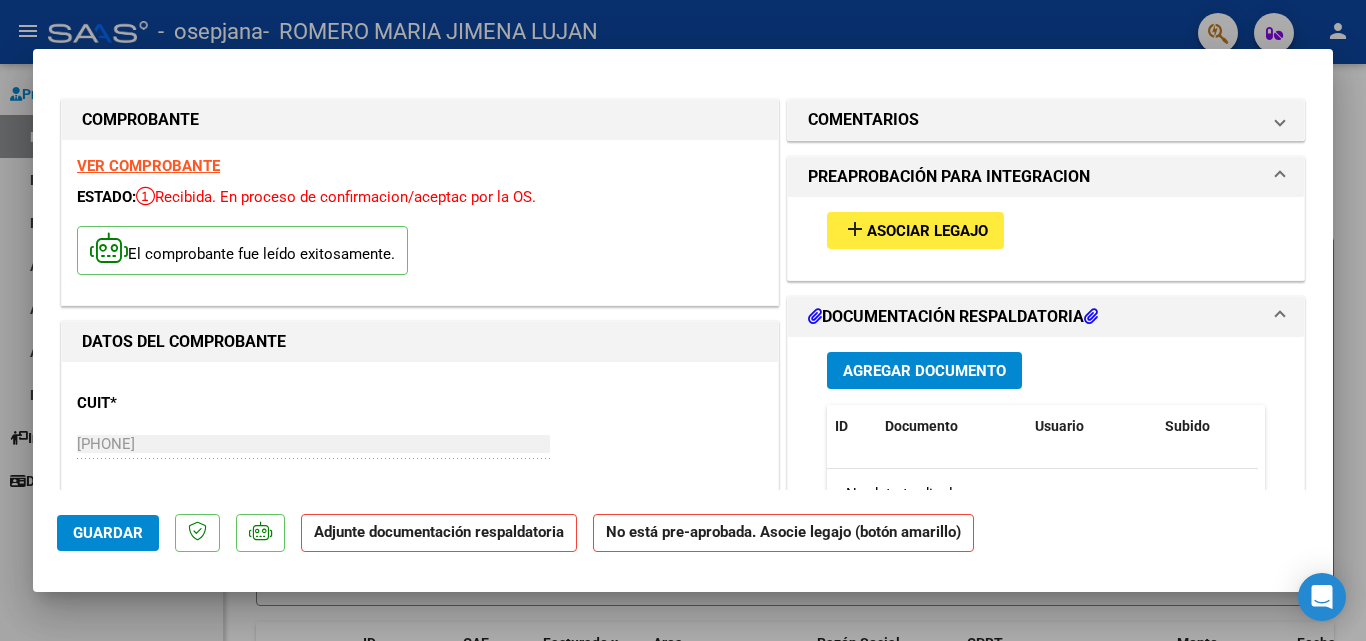 click on "DOCUMENTACIÓN RESPALDATORIA" at bounding box center [953, 317] 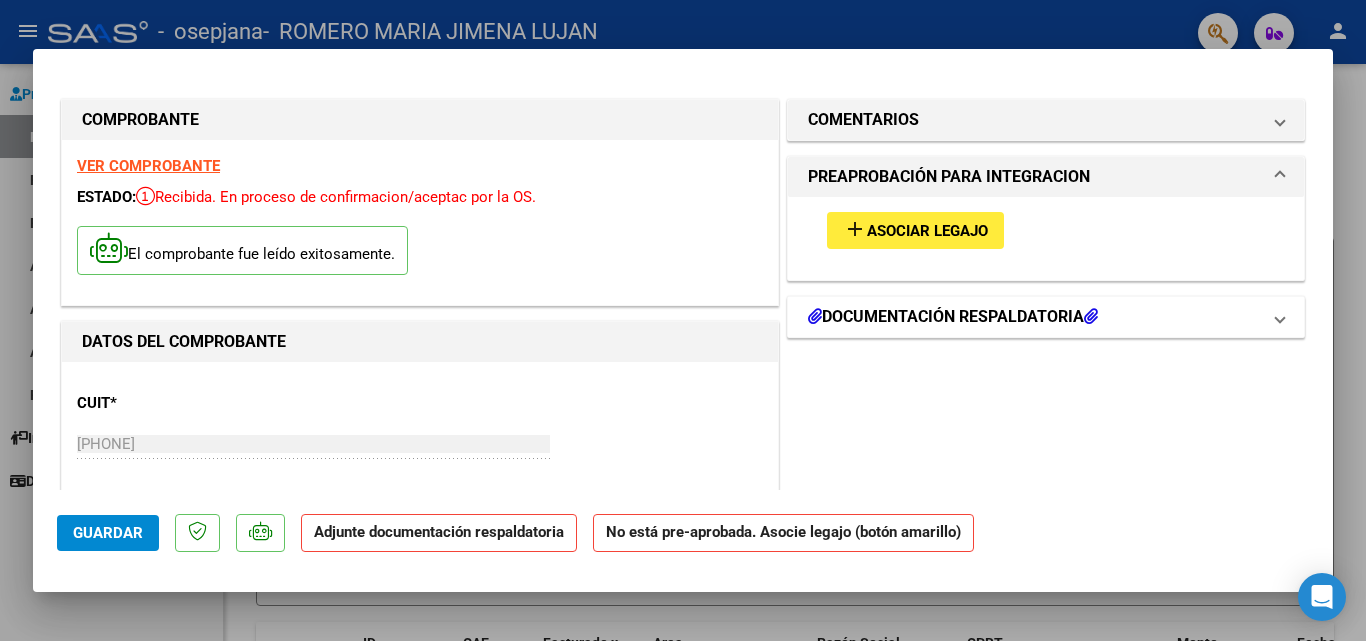 click on "DOCUMENTACIÓN RESPALDATORIA" at bounding box center (953, 317) 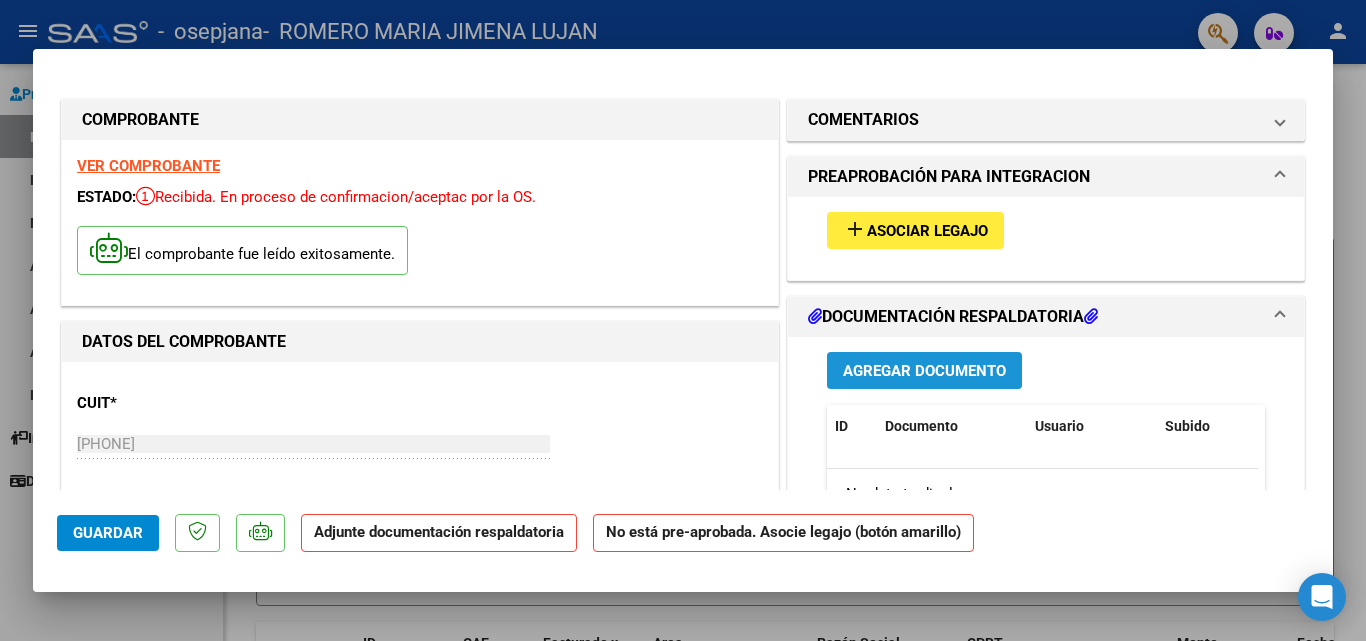 click on "Agregar Documento" at bounding box center [924, 371] 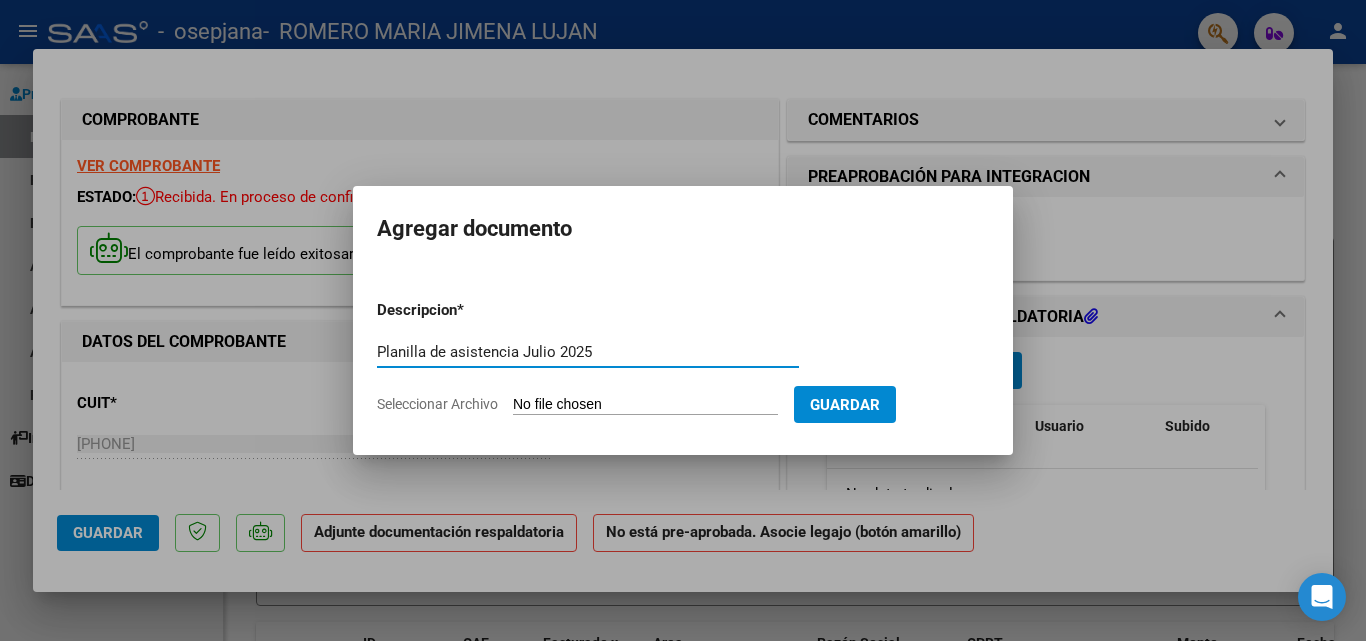 type on "Planilla de asistencia Julio 2025" 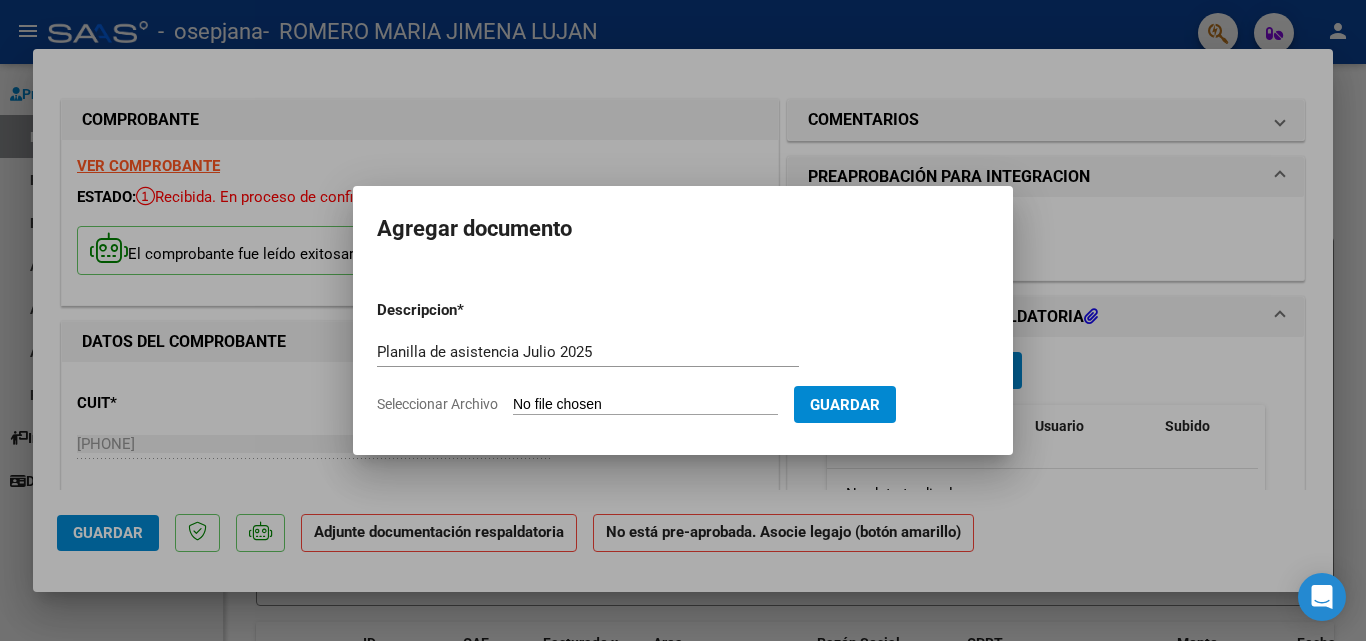 click on "Seleccionar Archivo" 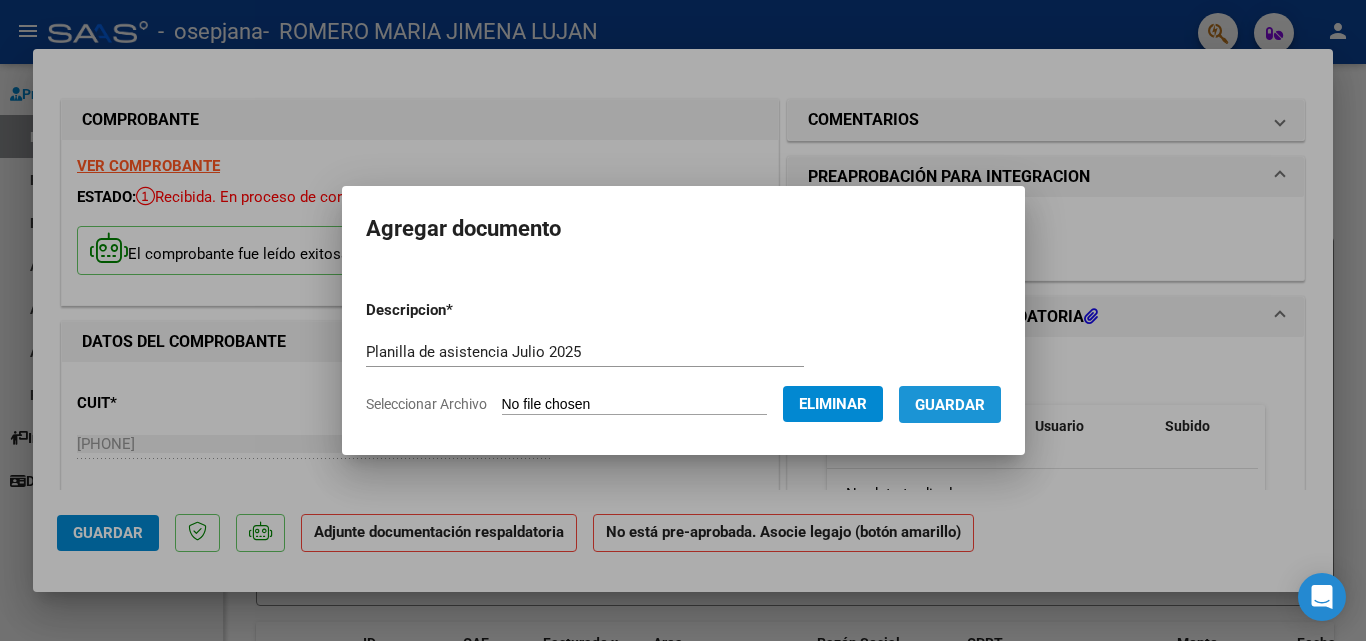 click on "Guardar" at bounding box center [950, 405] 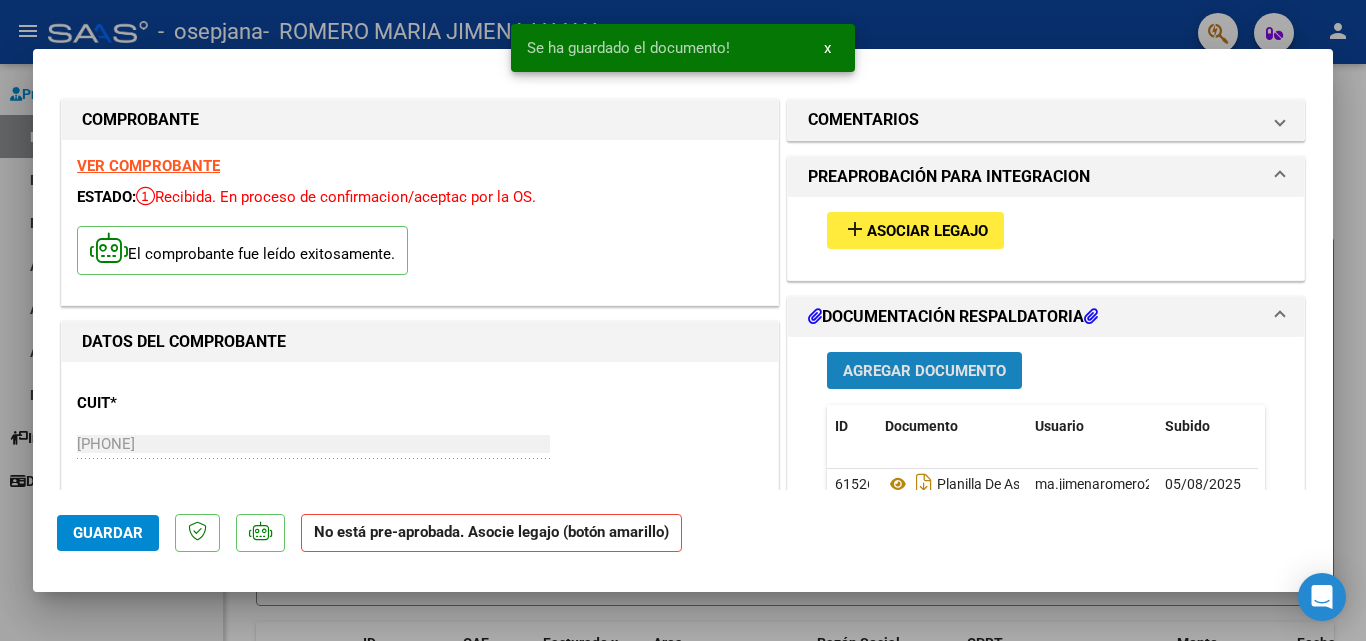click on "Agregar Documento" at bounding box center [924, 371] 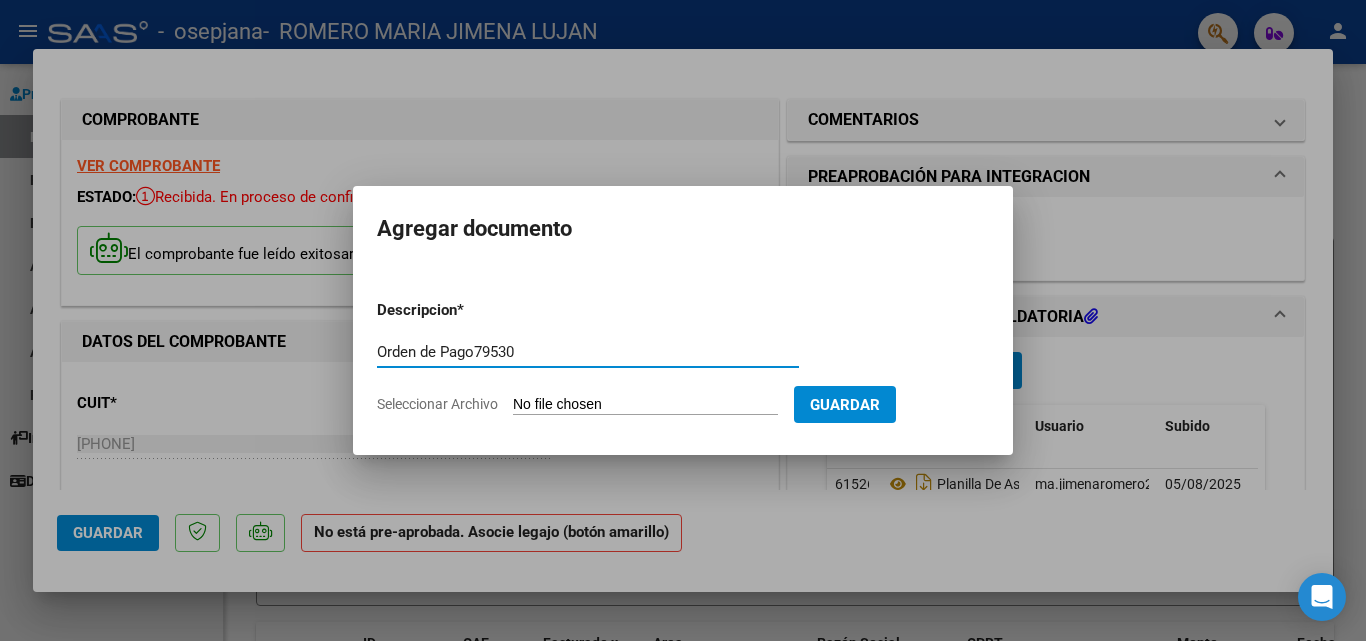 type on "Orden de Pago79530" 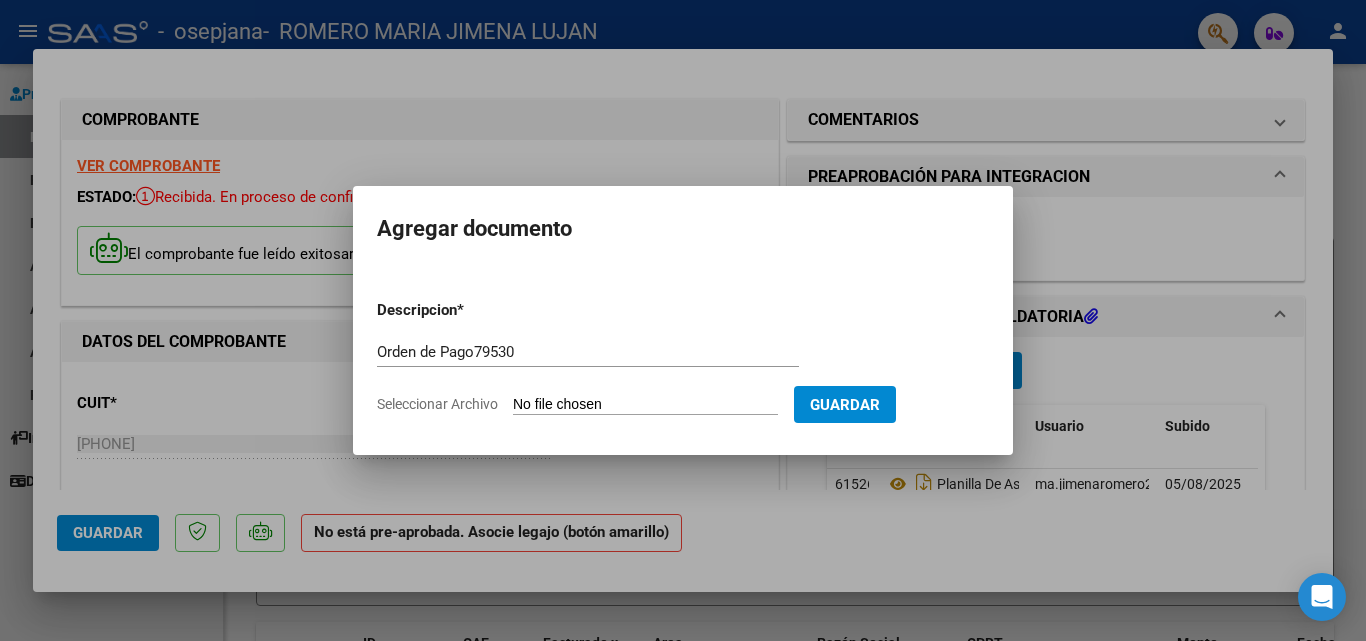 click on "Seleccionar Archivo" at bounding box center [645, 405] 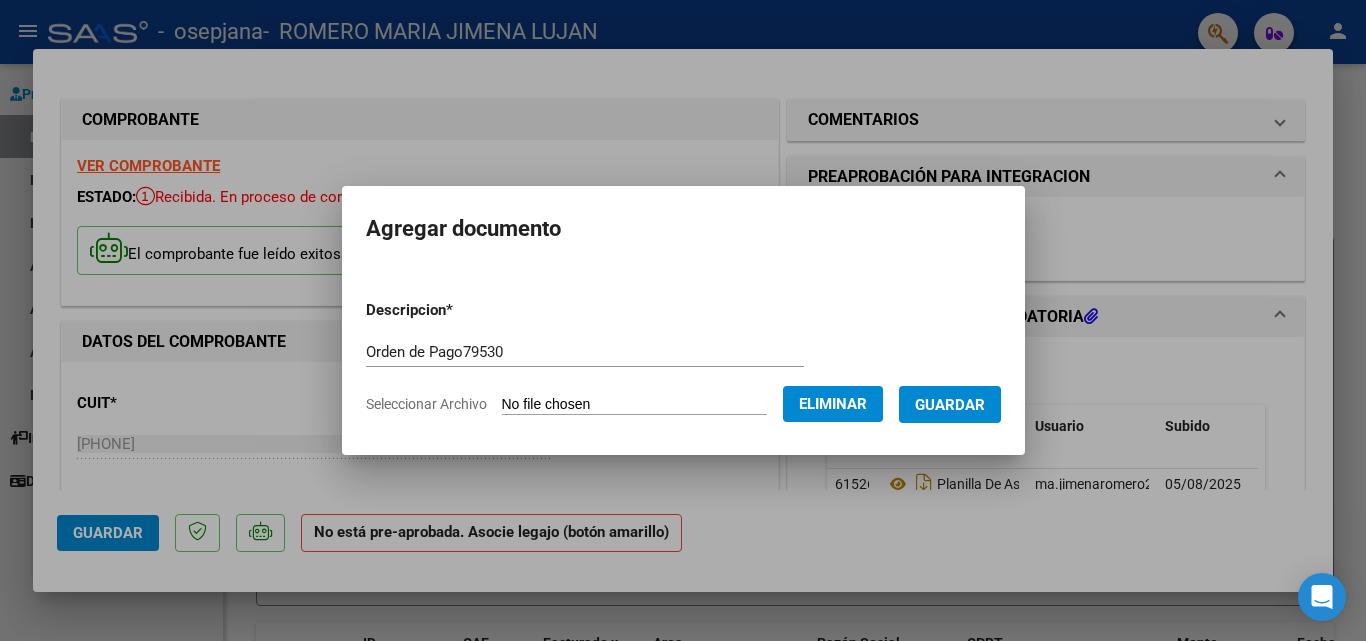 click on "Guardar" at bounding box center [950, 405] 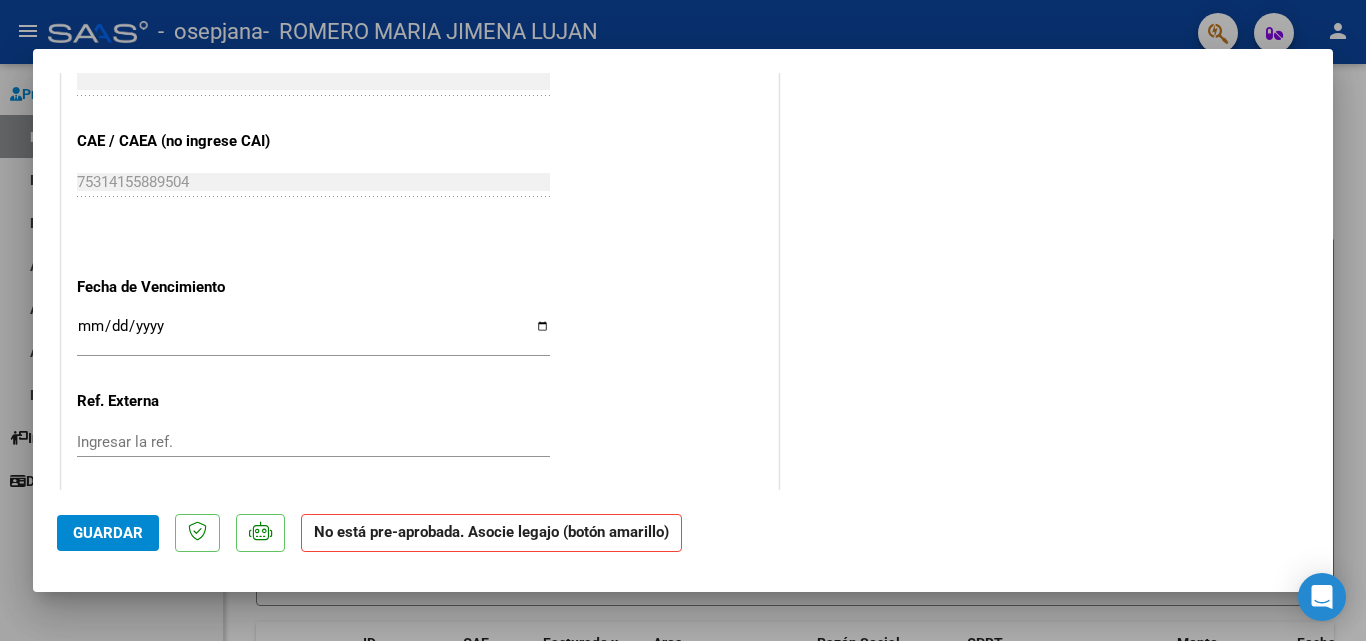 scroll, scrollTop: 1320, scrollLeft: 0, axis: vertical 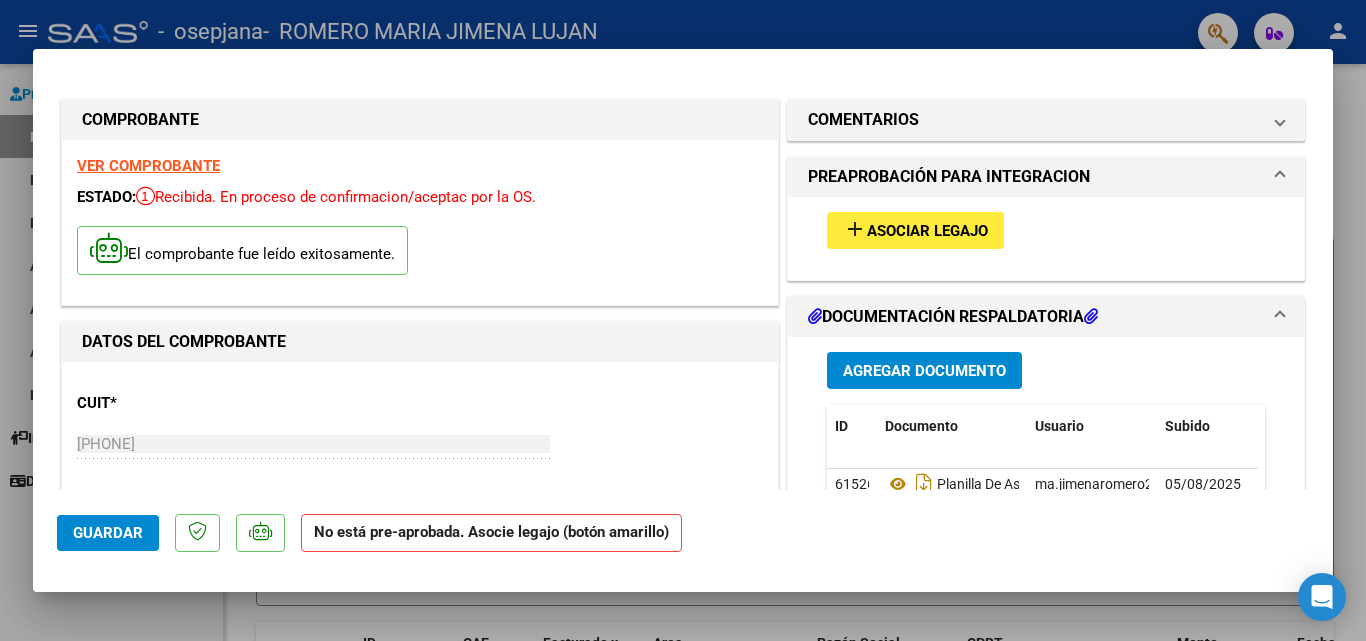 click on "VER COMPROBANTE" at bounding box center [148, 166] 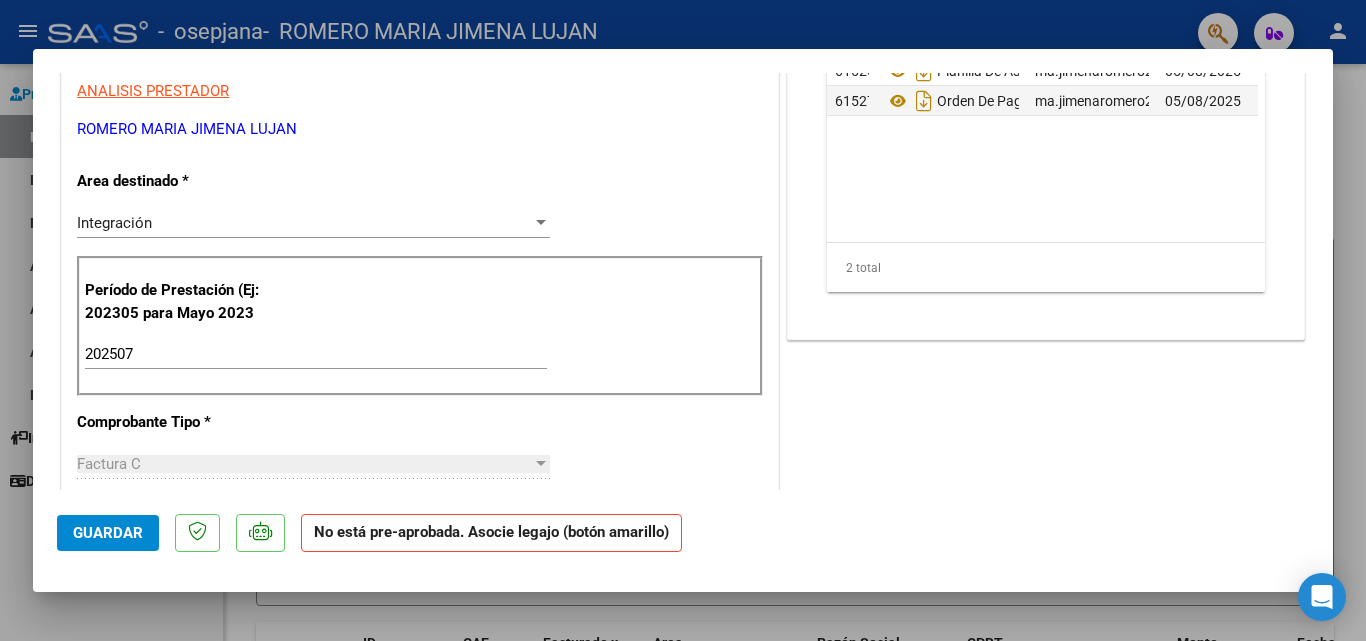 scroll, scrollTop: 453, scrollLeft: 0, axis: vertical 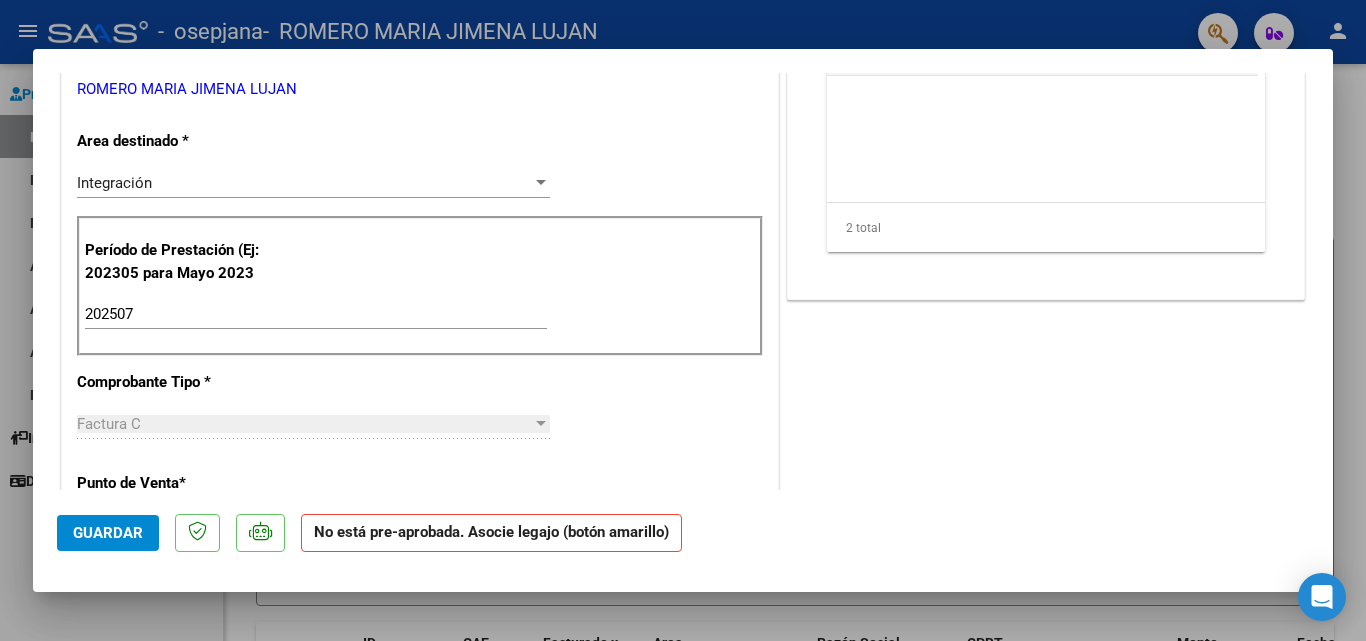 click at bounding box center (683, 320) 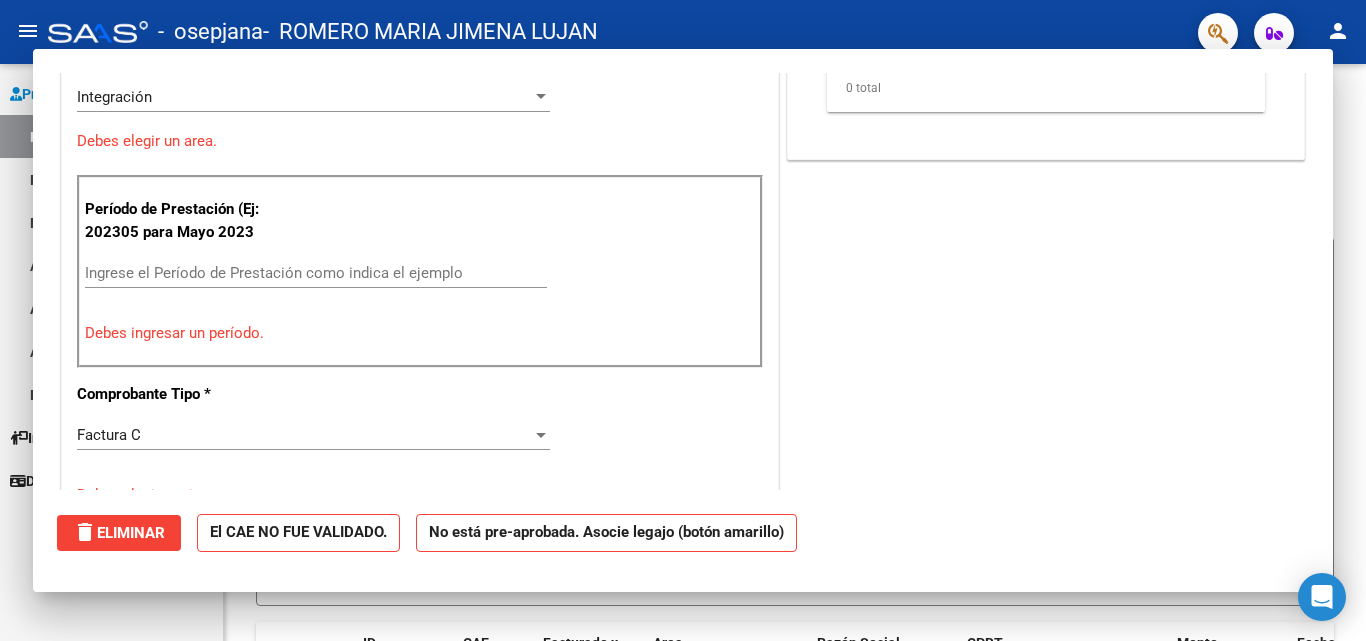 scroll, scrollTop: 367, scrollLeft: 0, axis: vertical 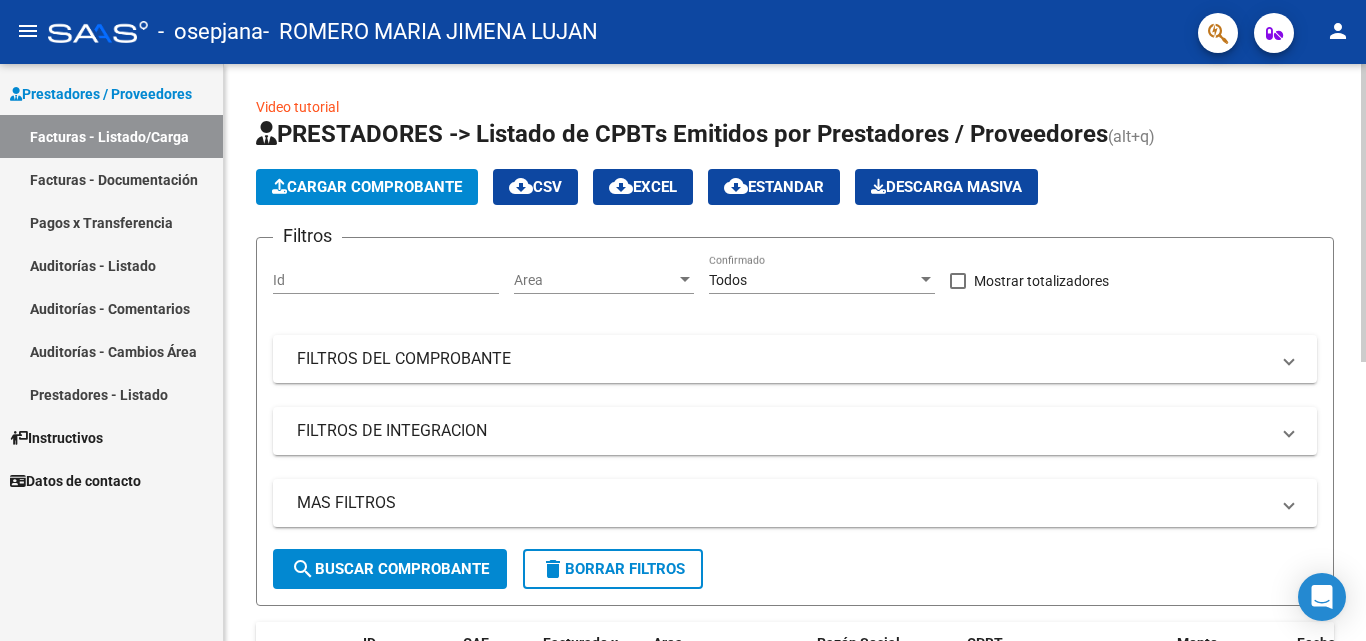 click on "Video tutorial   PRESTADORES -> Listado de CPBTs Emitidos por Prestadores / Proveedores (alt+q)   Cargar Comprobante
cloud_download  CSV  cloud_download  EXCEL  cloud_download  Estandar   Descarga Masiva
Filtros Id Area Area Todos Confirmado   Mostrar totalizadores   FILTROS DEL COMPROBANTE  Comprobante Tipo Comprobante Tipo Start date – End date Fec. Comprobante Desde / Hasta Días Emisión Desde(cant. días) Días Emisión Hasta(cant. días) CUIT / Razón Social Pto. Venta Nro. Comprobante Código SSS CAE Válido CAE Válido Todos Cargado Módulo Hosp. Todos Tiene facturacion Apócrifa Hospital Refes  FILTROS DE INTEGRACION  Período De Prestación Campos del Archivo de Rendición Devuelto x SSS (dr_envio) Todos Rendido x SSS (dr_envio) Tipo de Registro Tipo de Registro Período Presentación Período Presentación Campos del Legajo Asociado (preaprobación) Afiliado Legajo (cuil/nombre) Todos Solo facturas preaprobadas  MAS FILTROS  Todos Con Doc. Respaldatoria Todos Con Trazabilidad Todos – – 0" 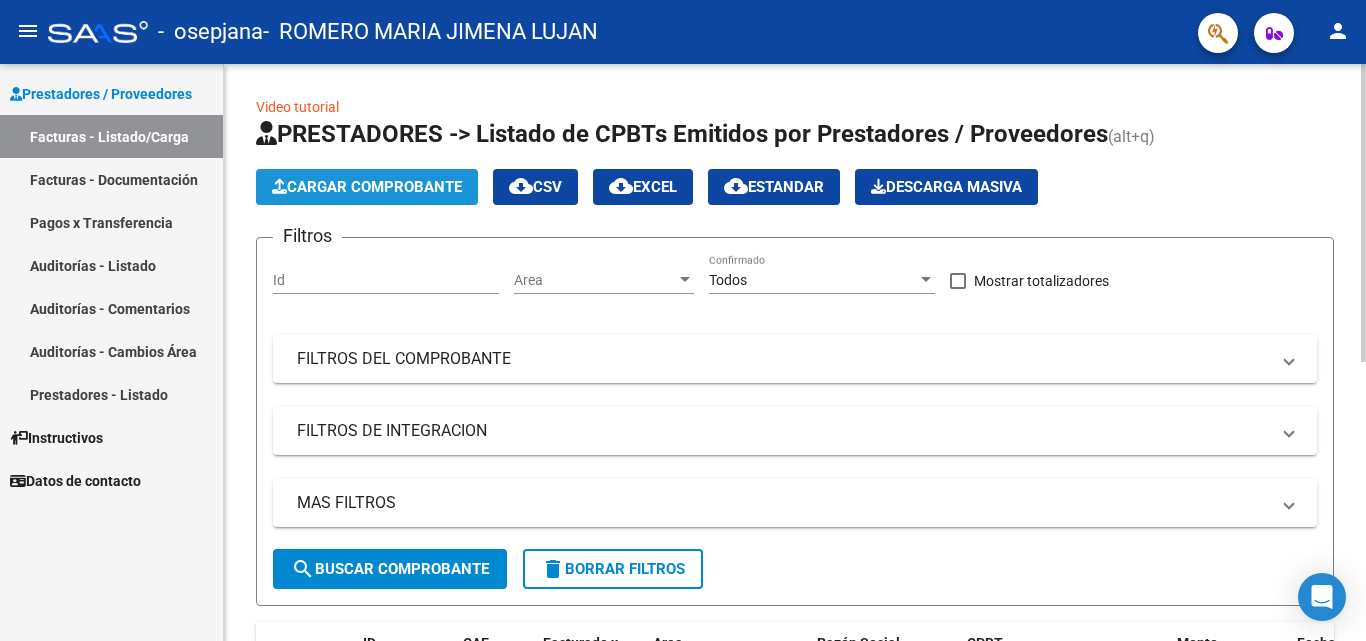 click on "Cargar Comprobante" 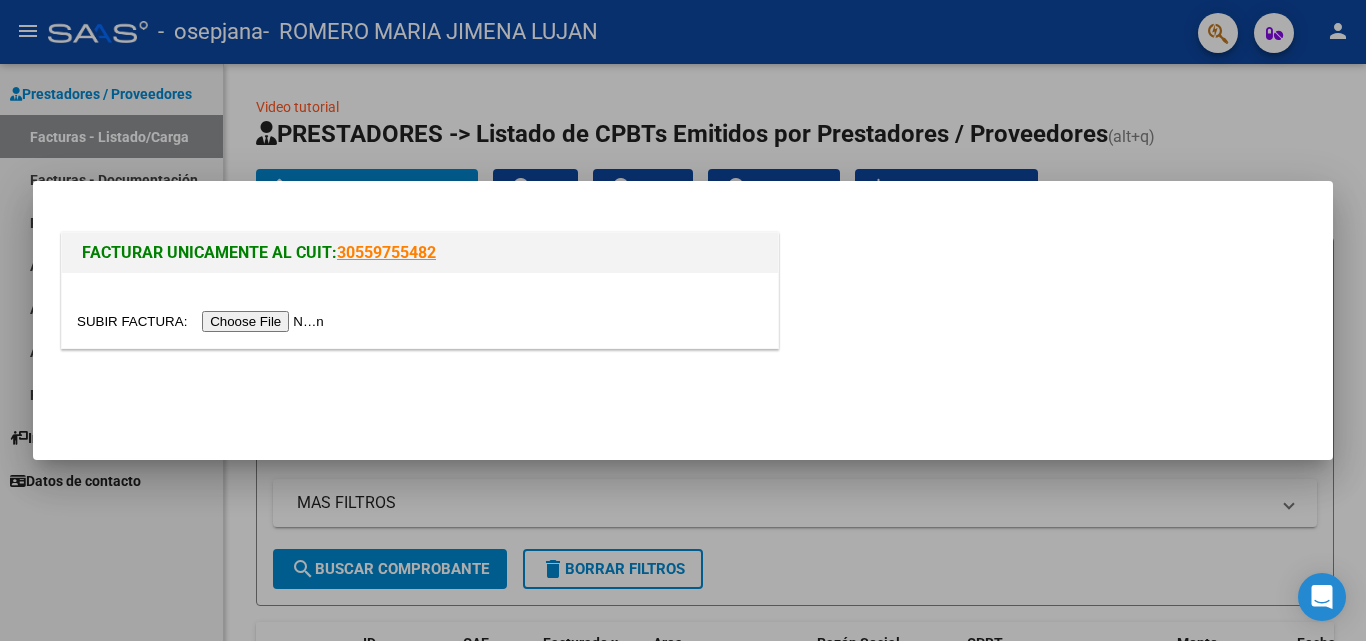 click at bounding box center [683, 320] 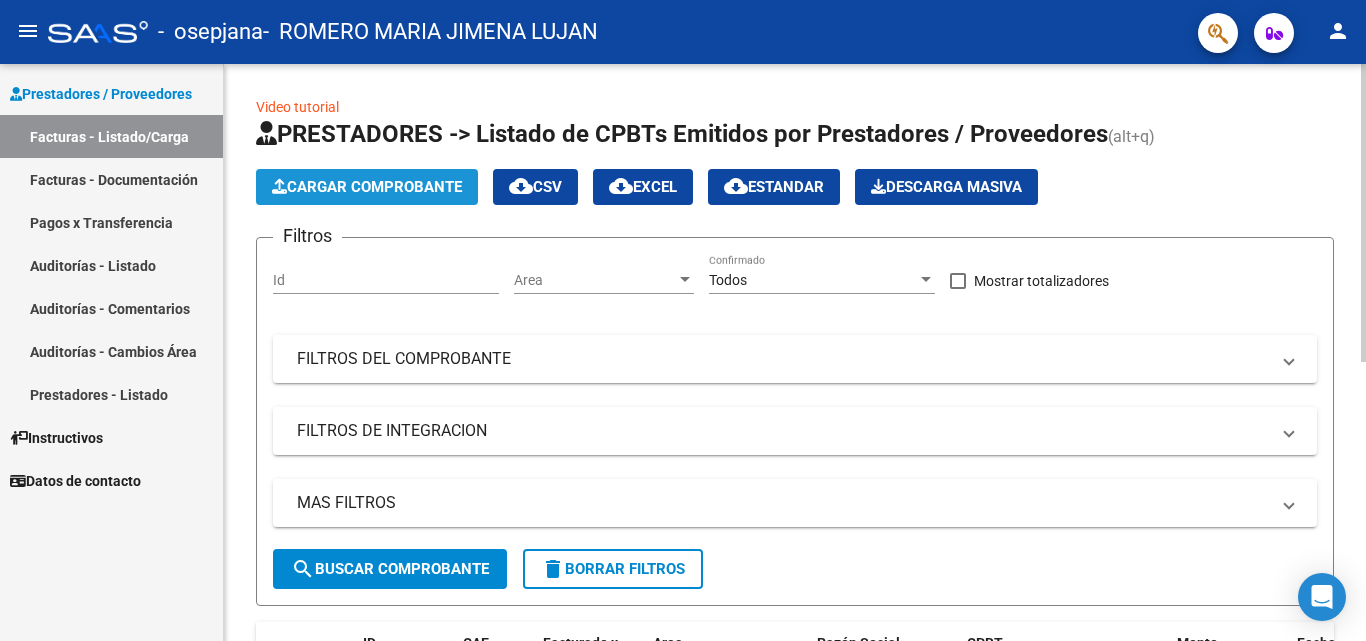 click on "Cargar Comprobante" 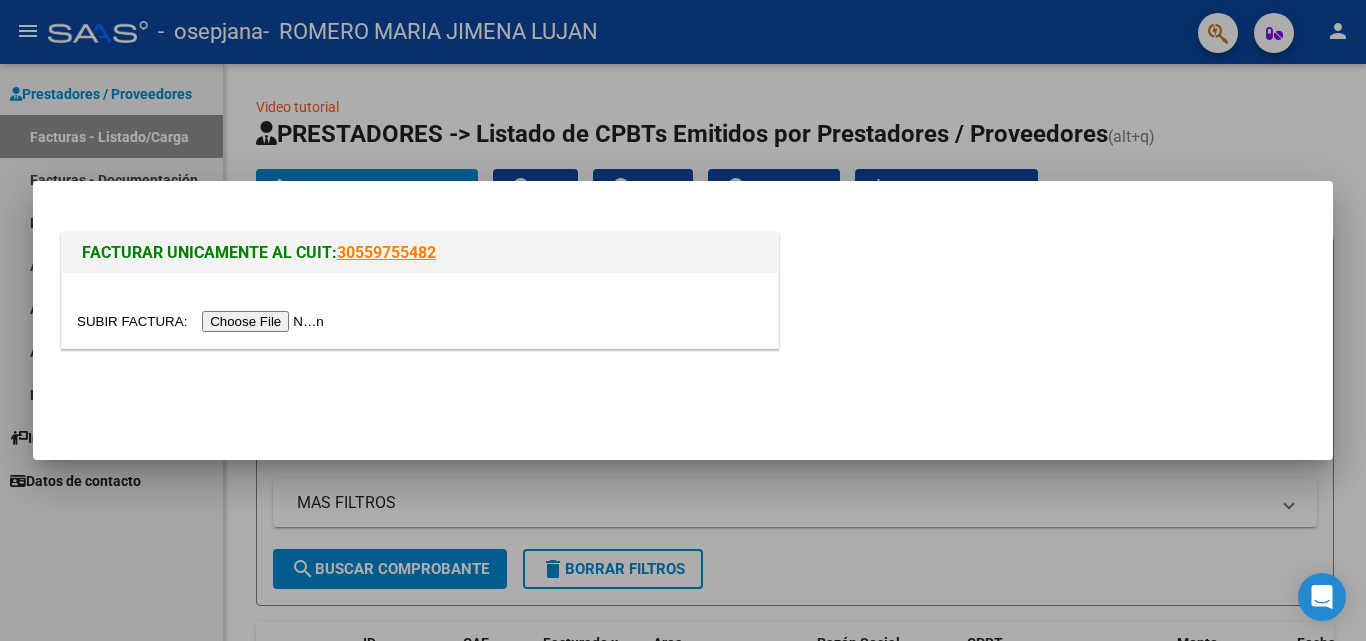 click at bounding box center [203, 321] 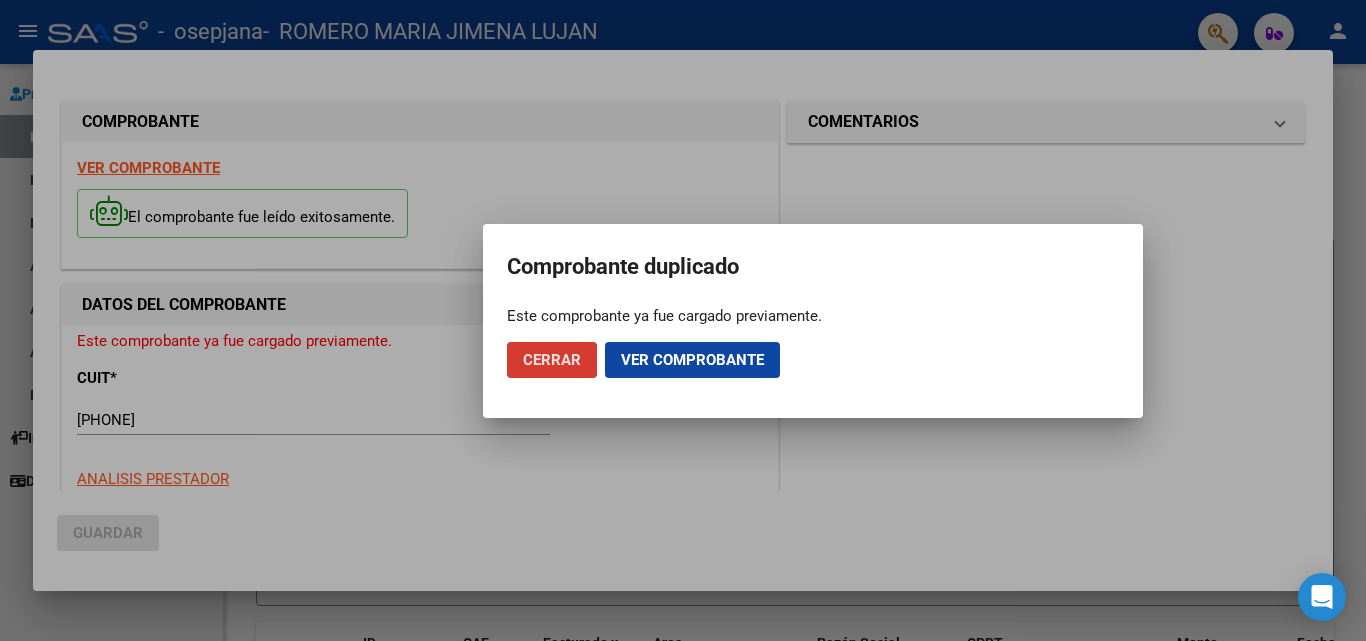 click on "Ver comprobante" 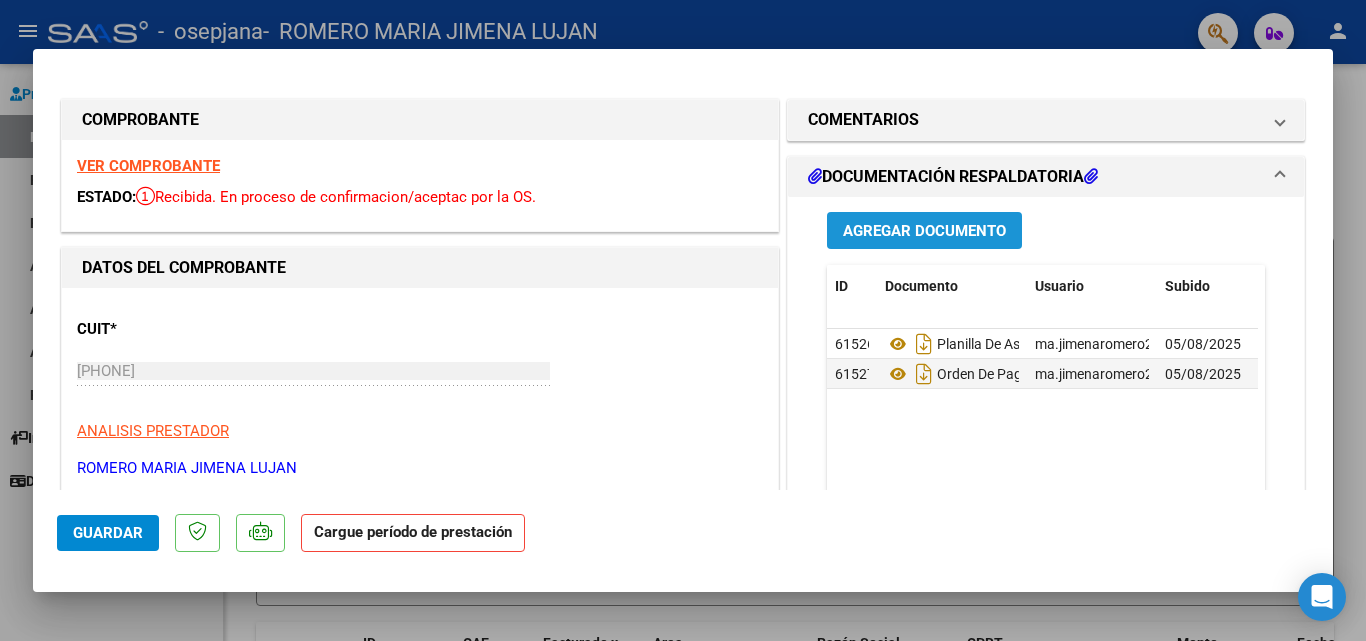 click on "Agregar Documento" at bounding box center [924, 231] 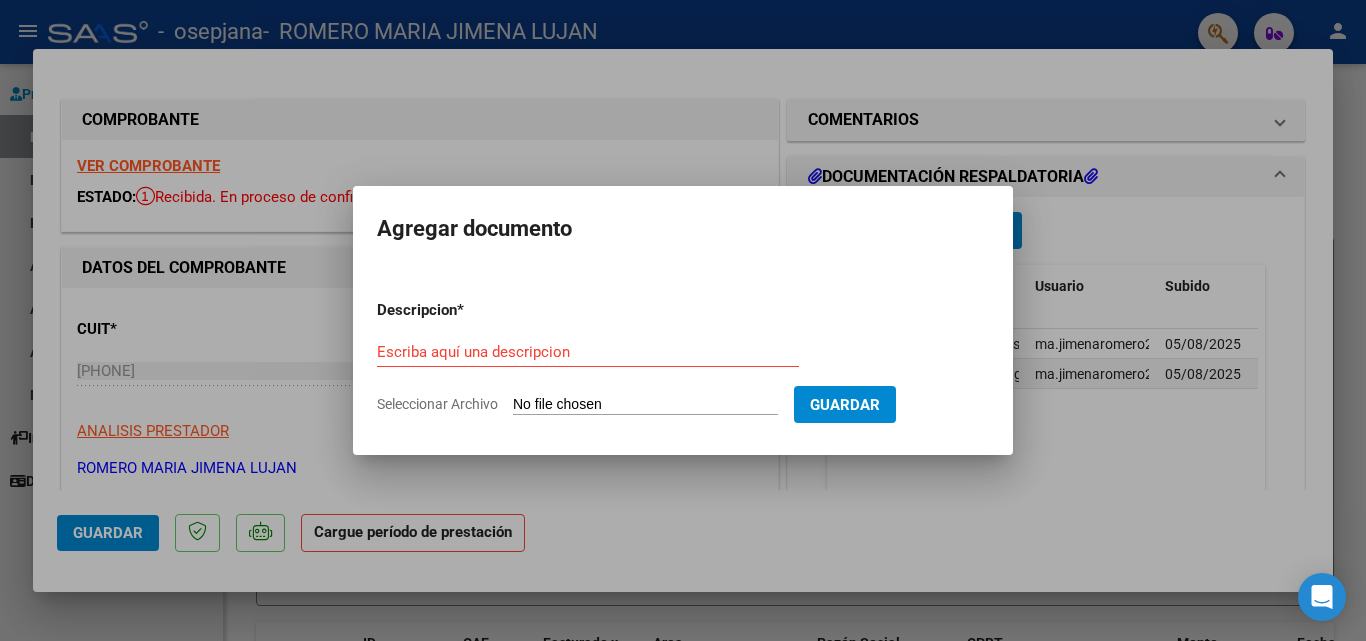 click at bounding box center [683, 320] 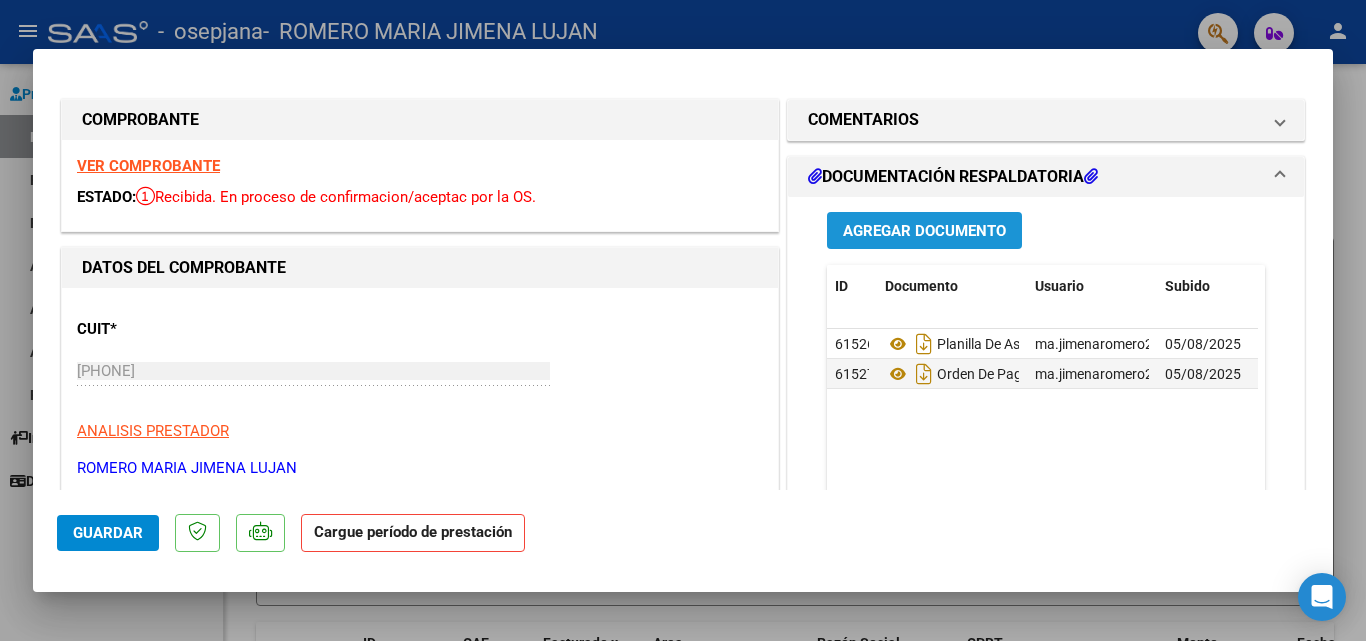 click on "Agregar Documento" at bounding box center (924, 231) 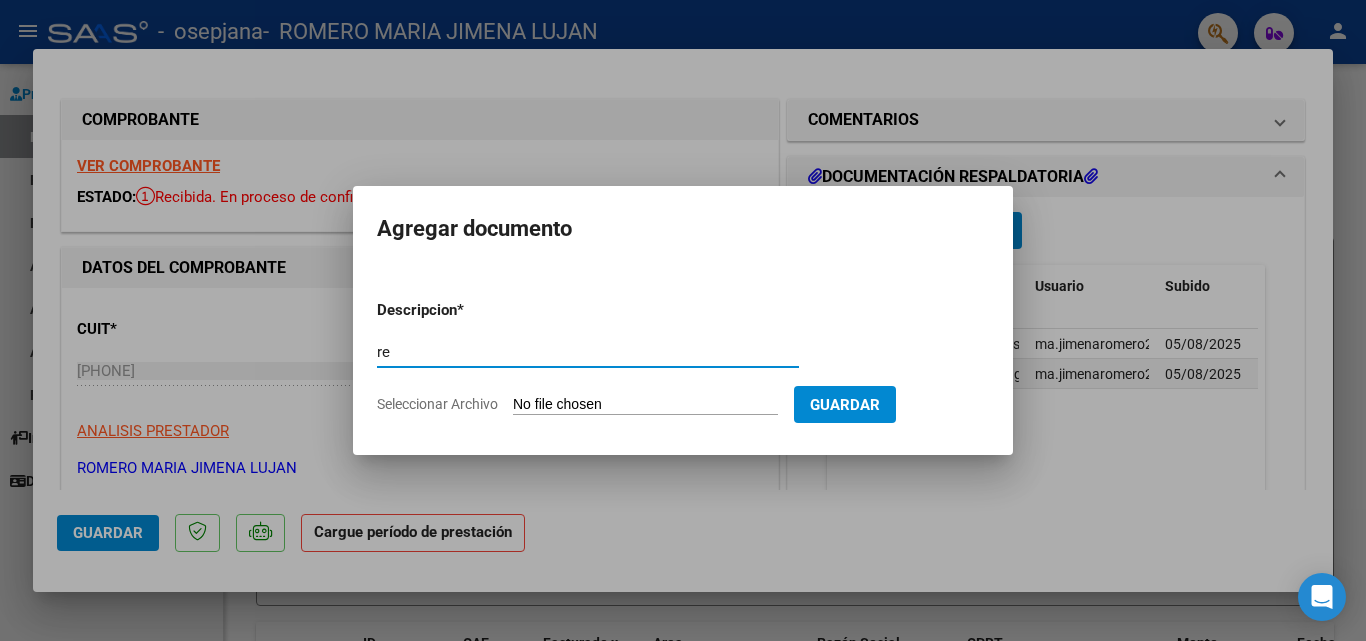 type on "r" 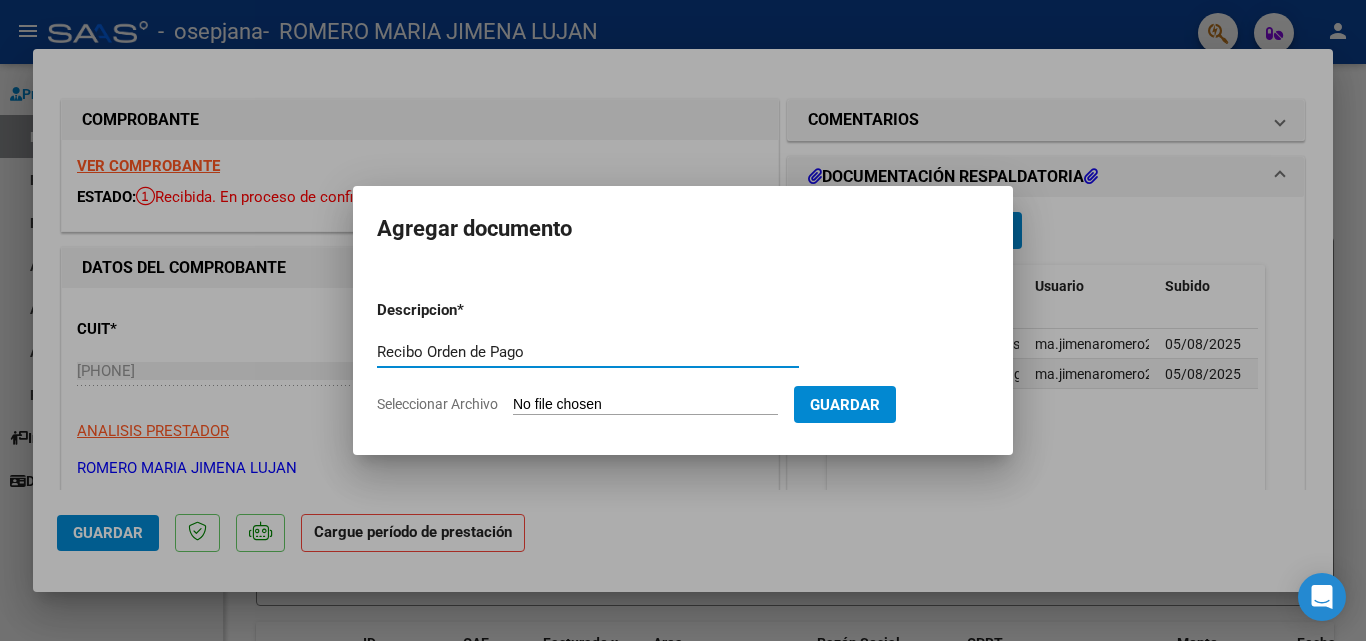 type on "Recibo Orden de Pago" 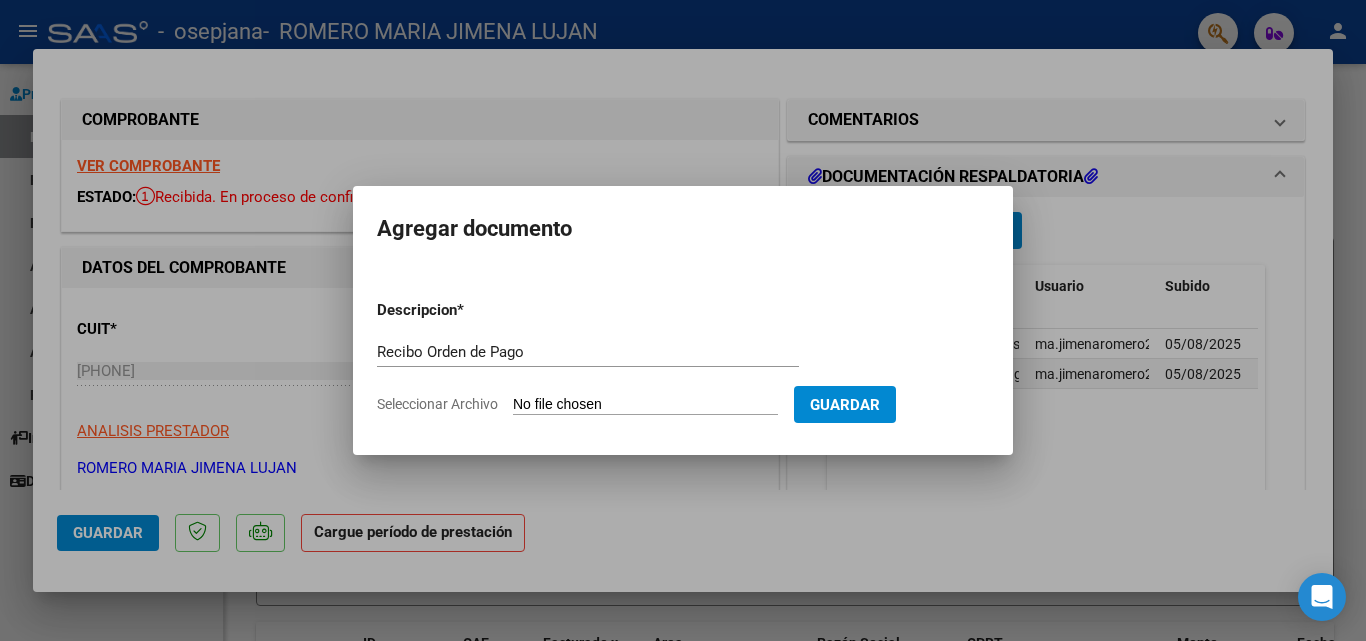 click on "Seleccionar Archivo" at bounding box center [645, 405] 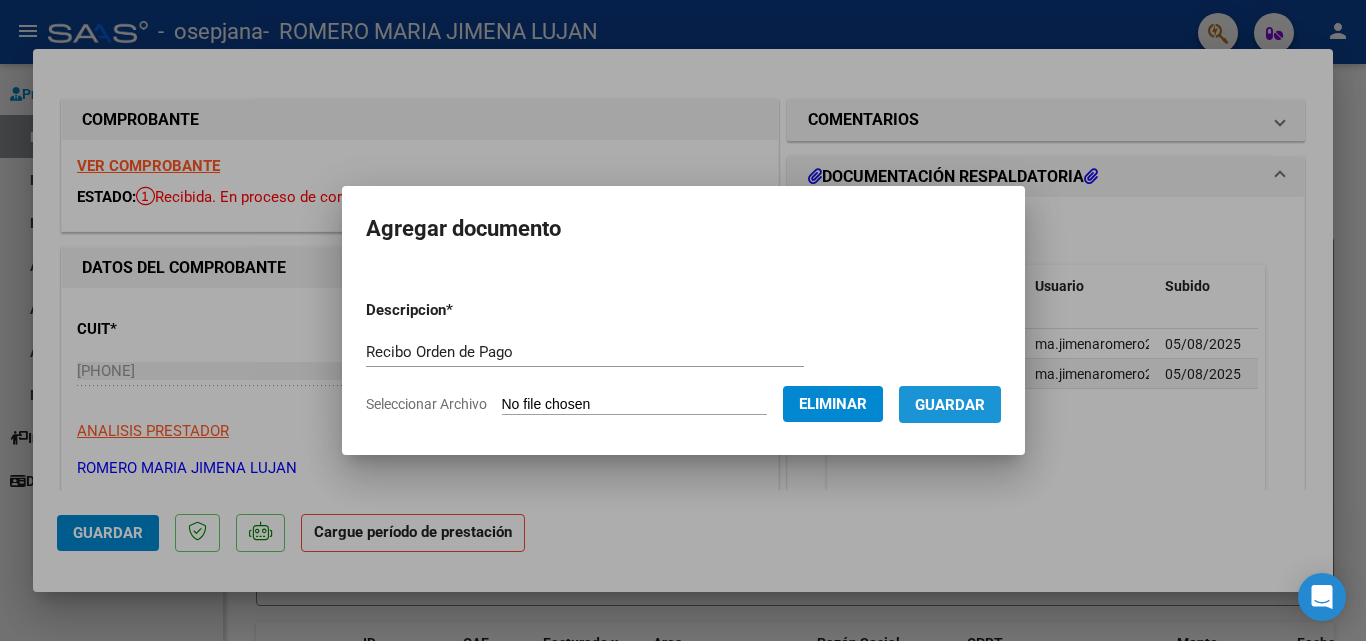 click on "Guardar" at bounding box center [950, 404] 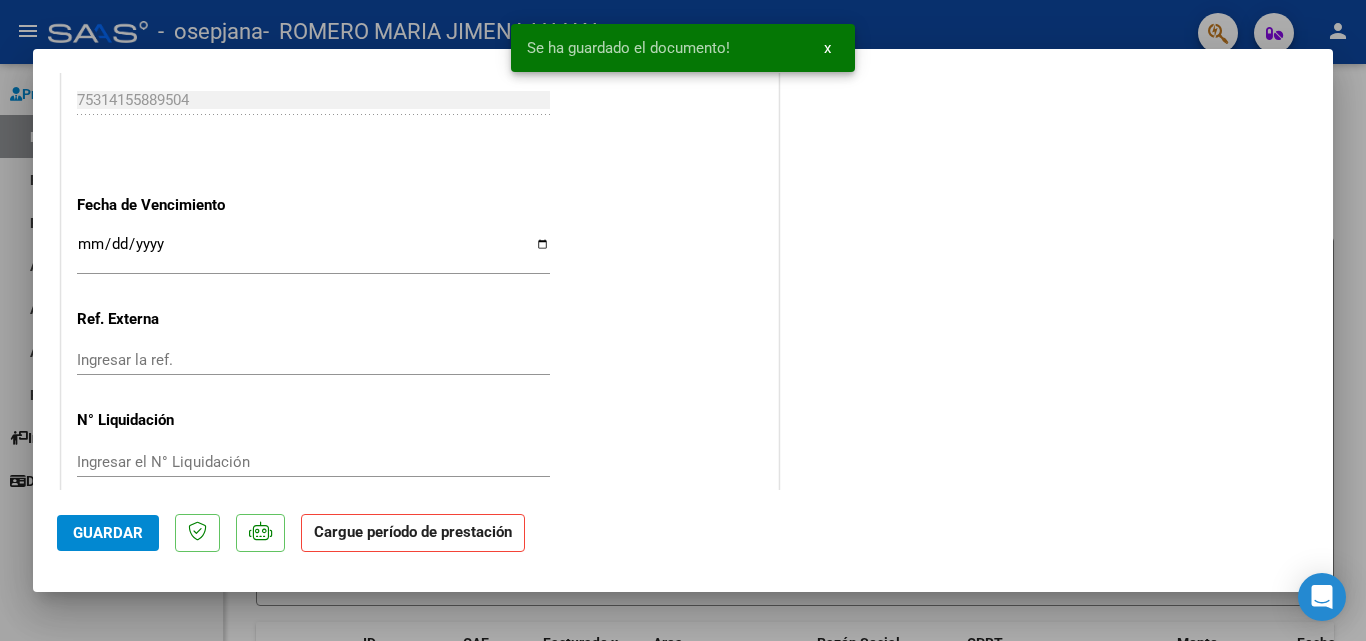 scroll, scrollTop: 1299, scrollLeft: 0, axis: vertical 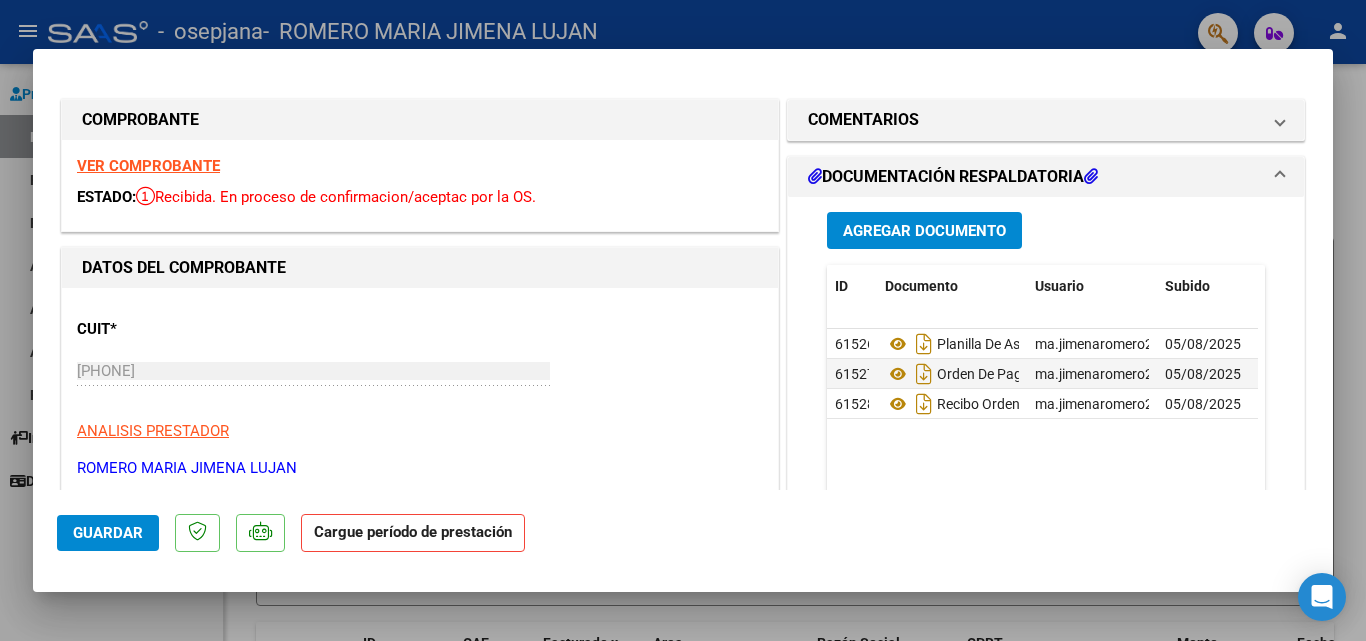 click on "VER COMPROBANTE" at bounding box center [148, 166] 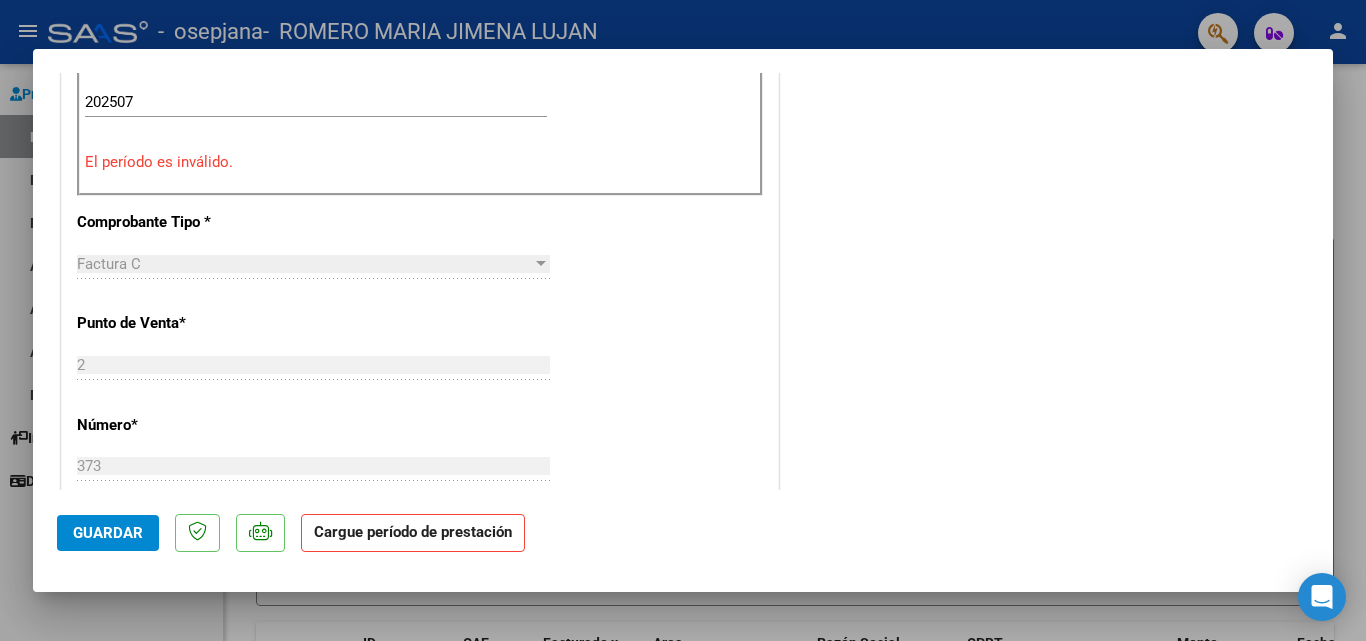 scroll, scrollTop: 392, scrollLeft: 0, axis: vertical 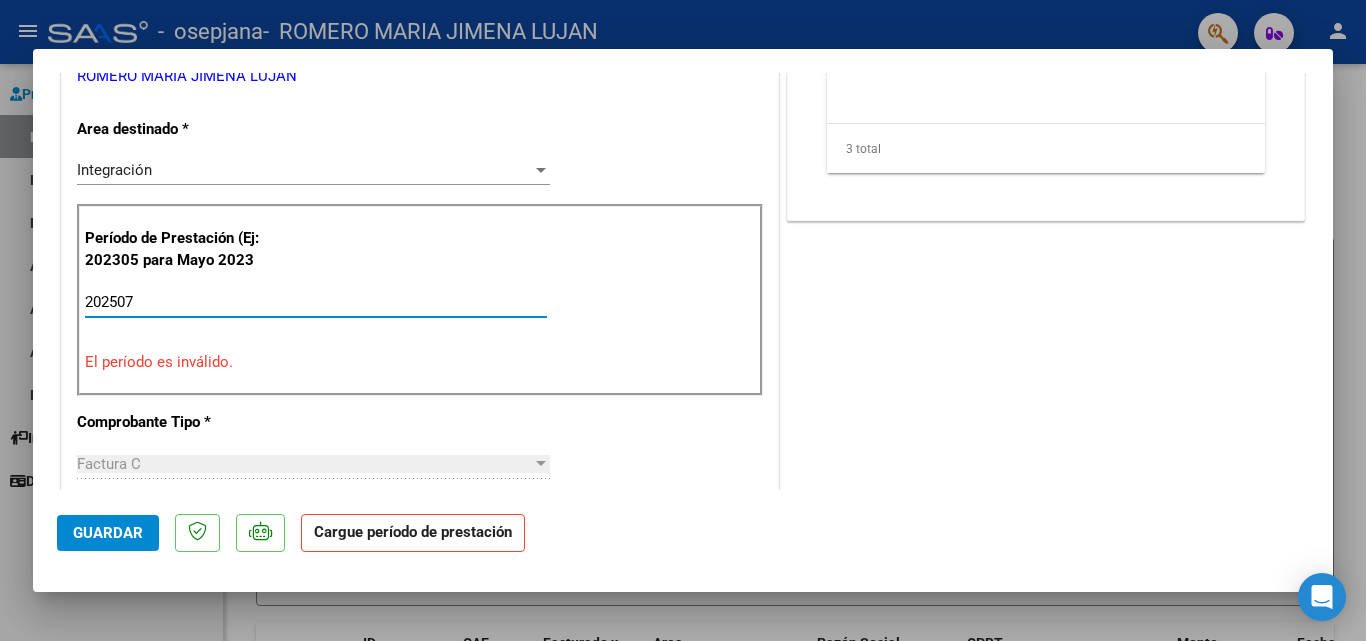 click on "202507" at bounding box center (316, 302) 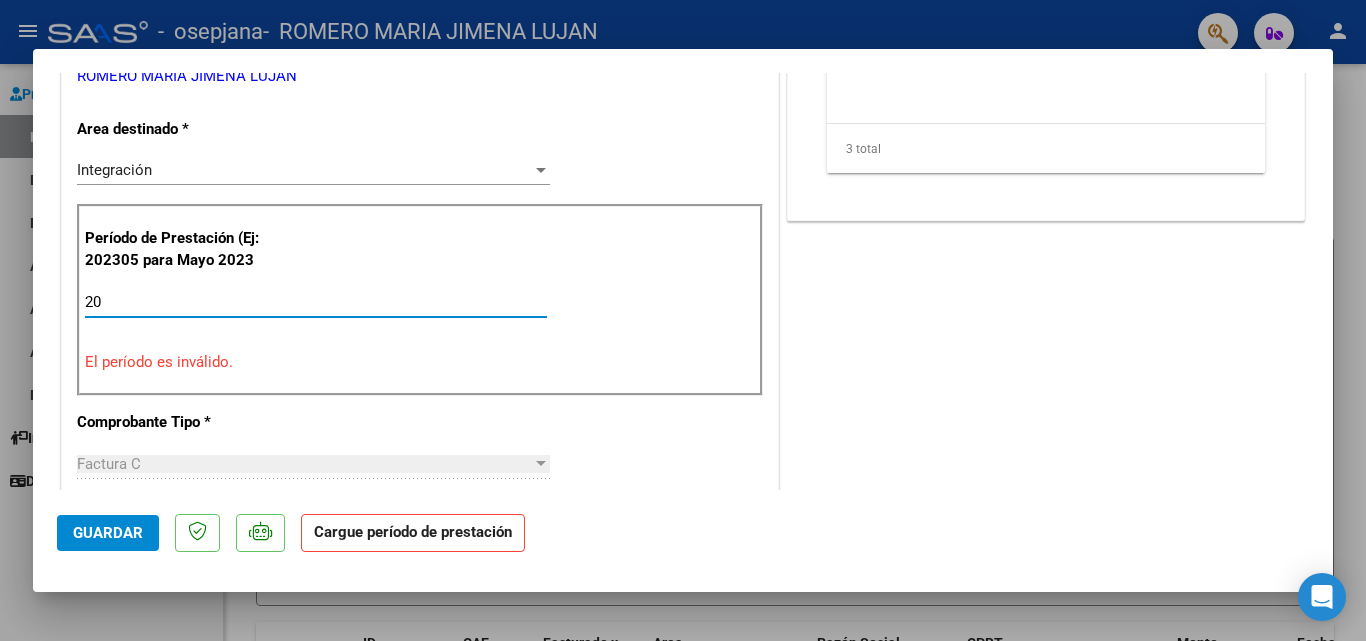 type on "2" 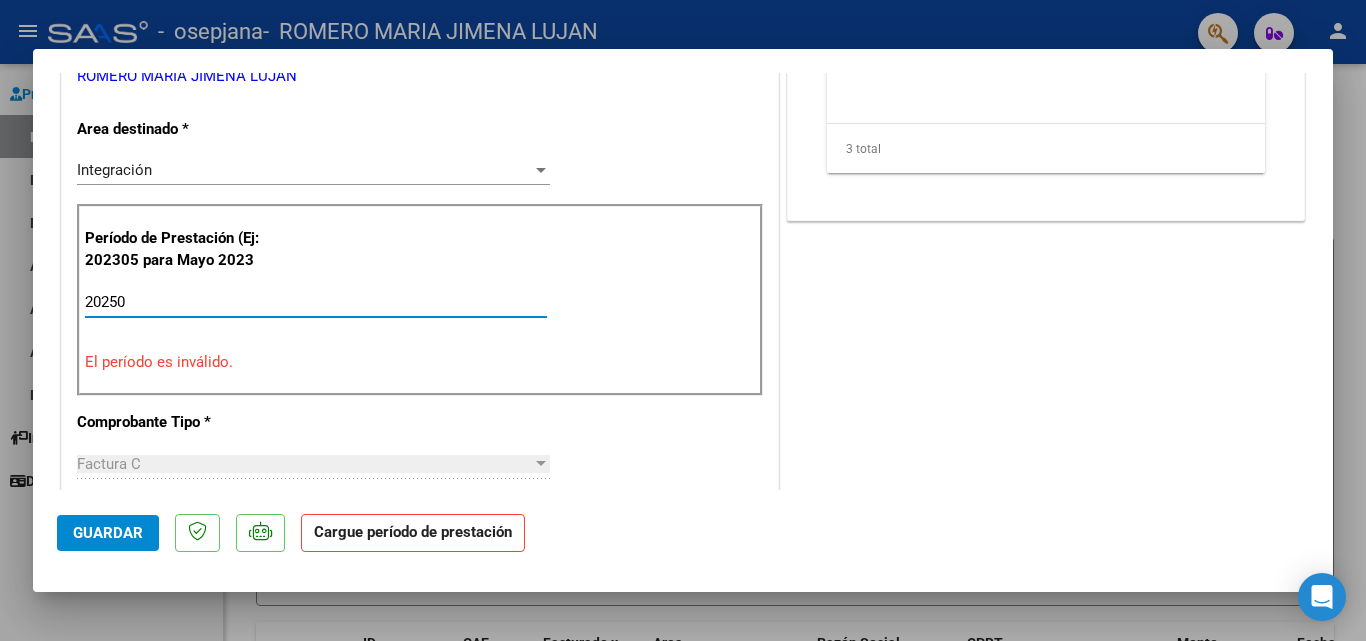 type on "202507" 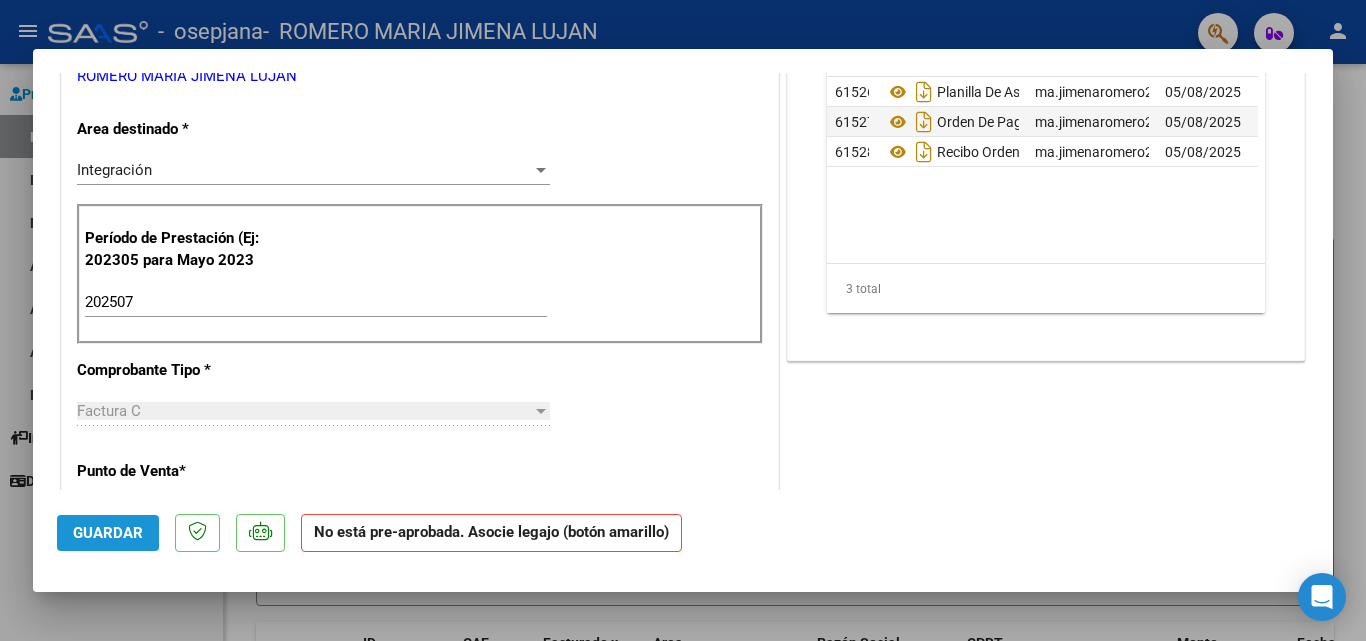 click on "Guardar" 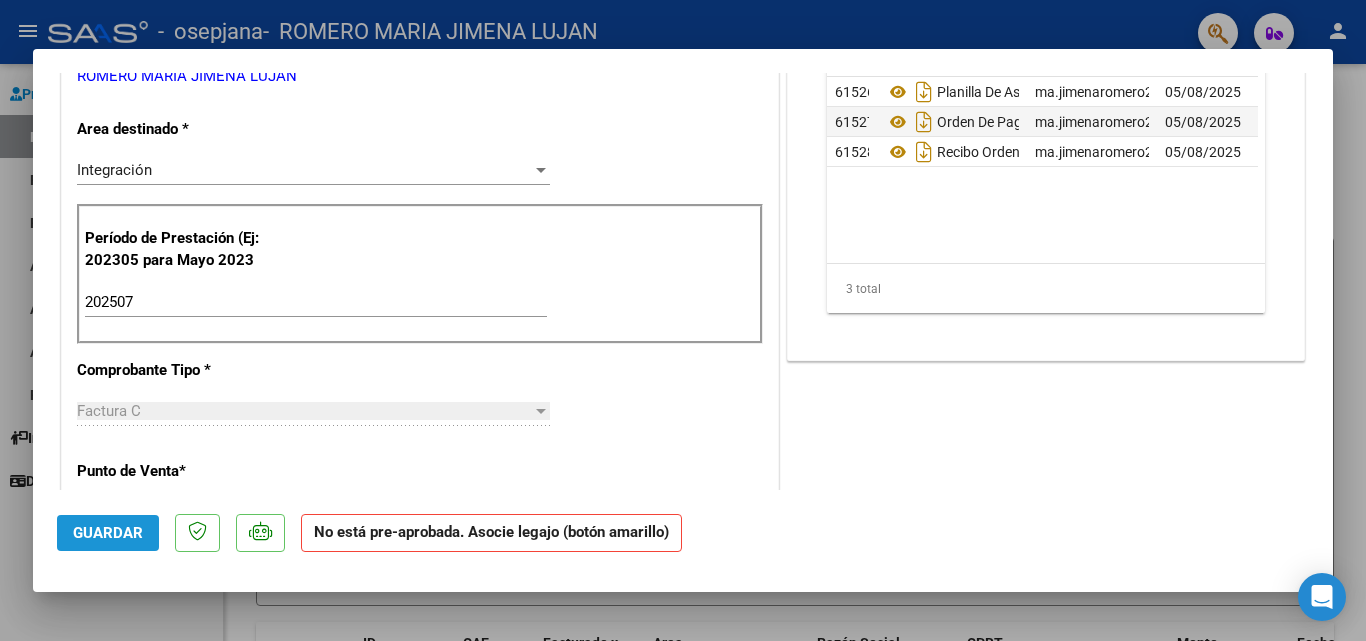 click on "Guardar" 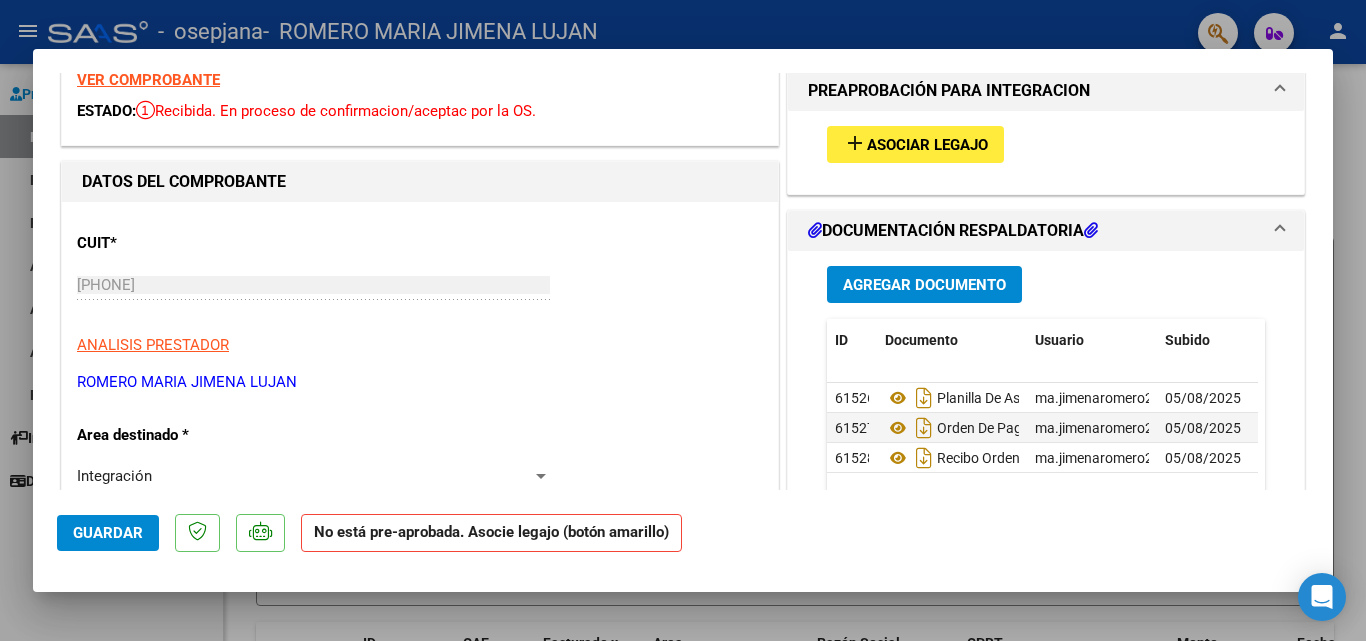 scroll, scrollTop: 0, scrollLeft: 0, axis: both 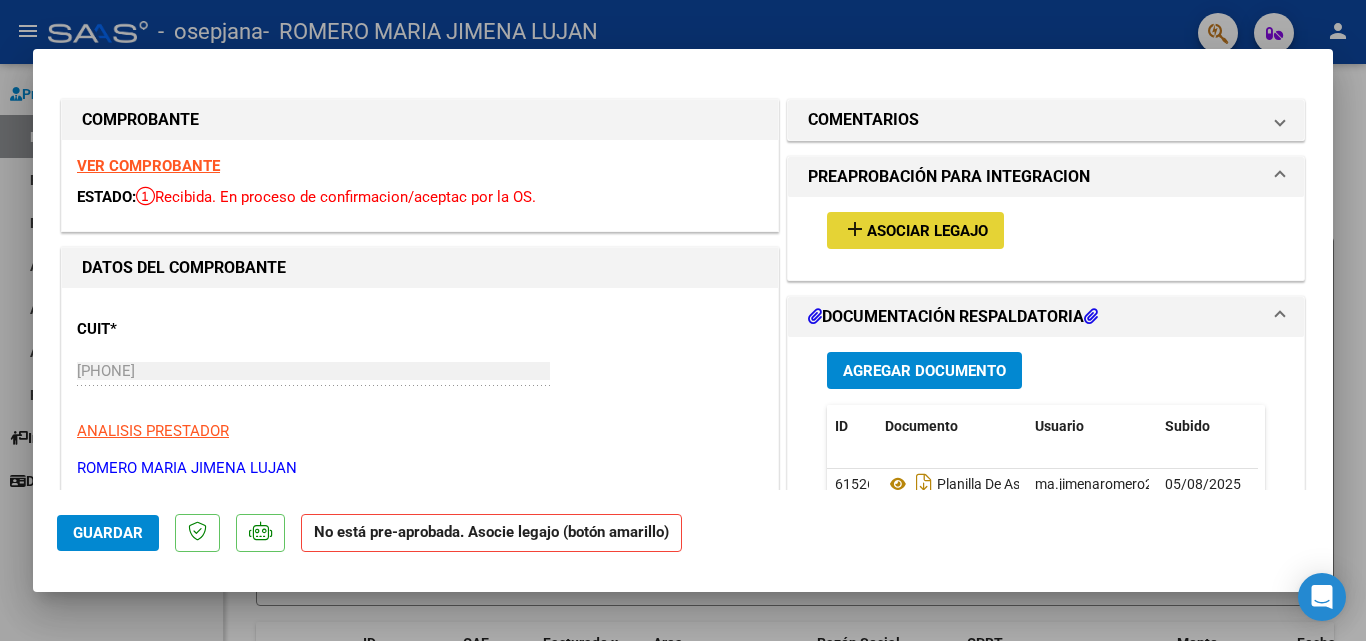click on "Asociar Legajo" at bounding box center (927, 231) 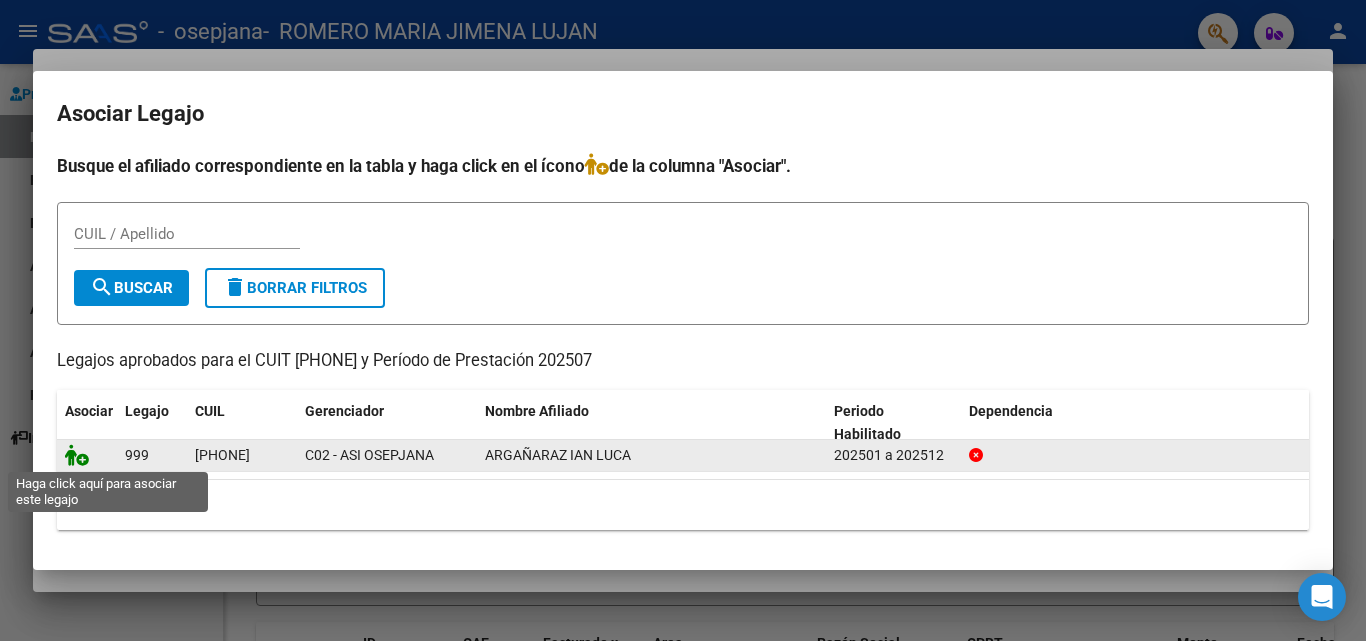 click 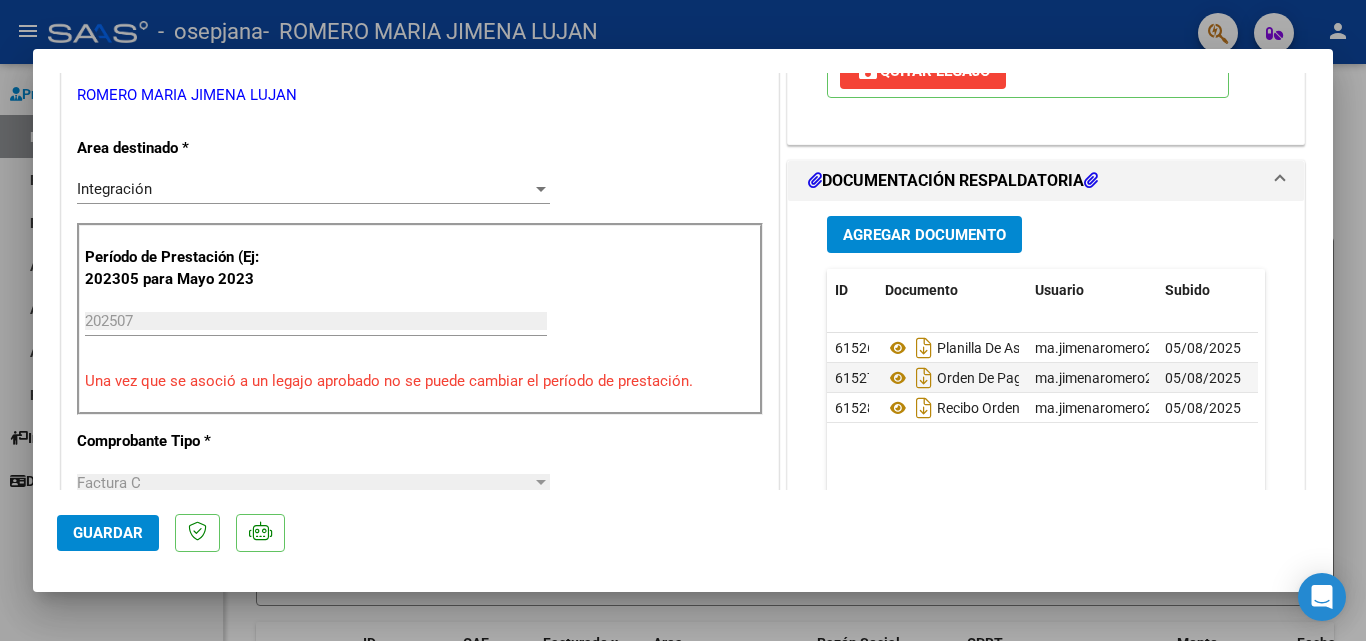 scroll, scrollTop: 453, scrollLeft: 0, axis: vertical 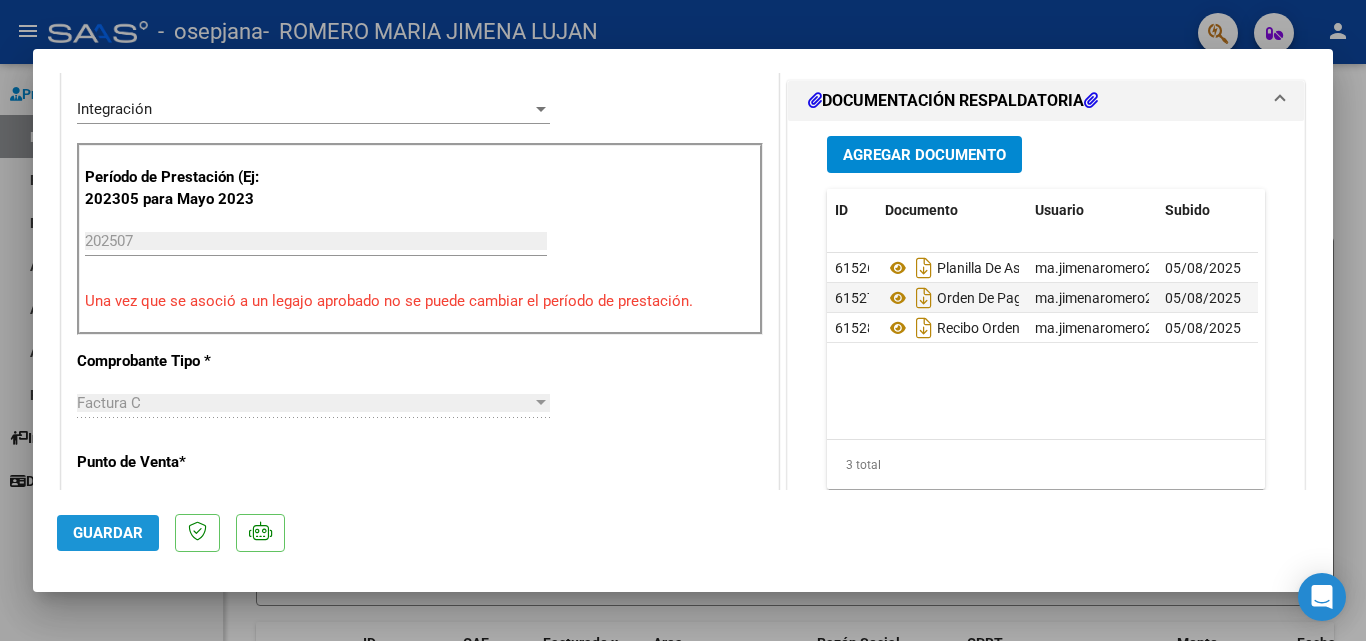 click on "Guardar" 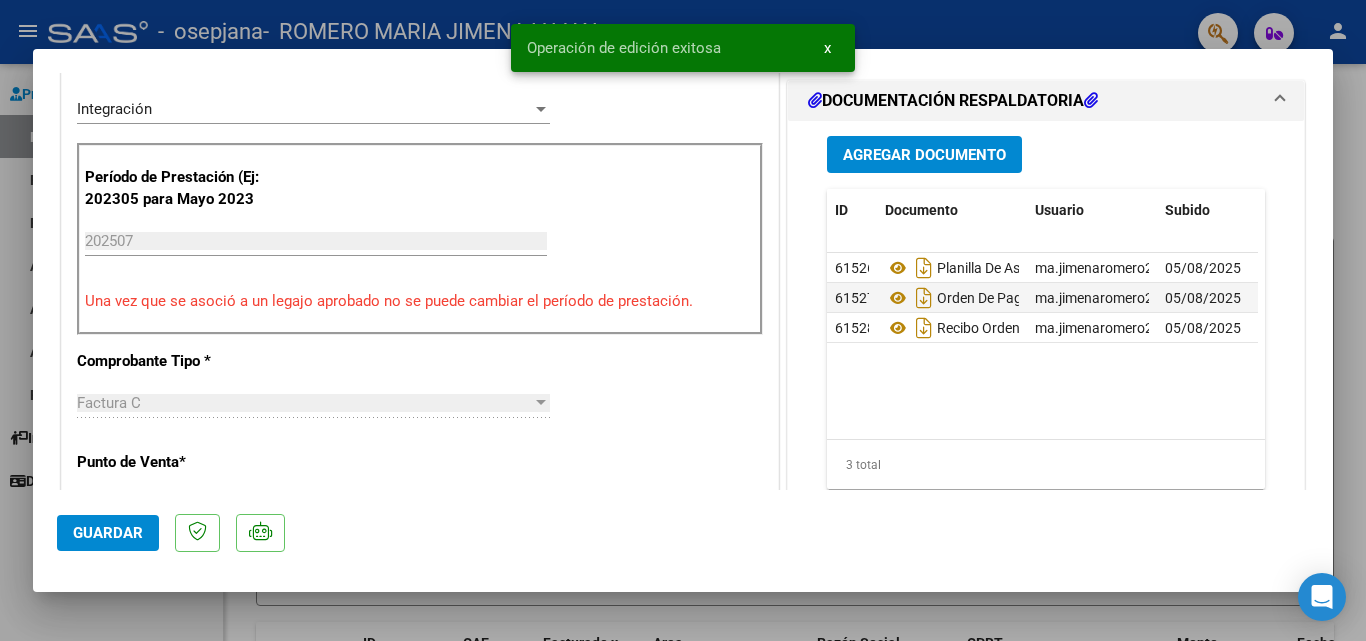 click at bounding box center [683, 320] 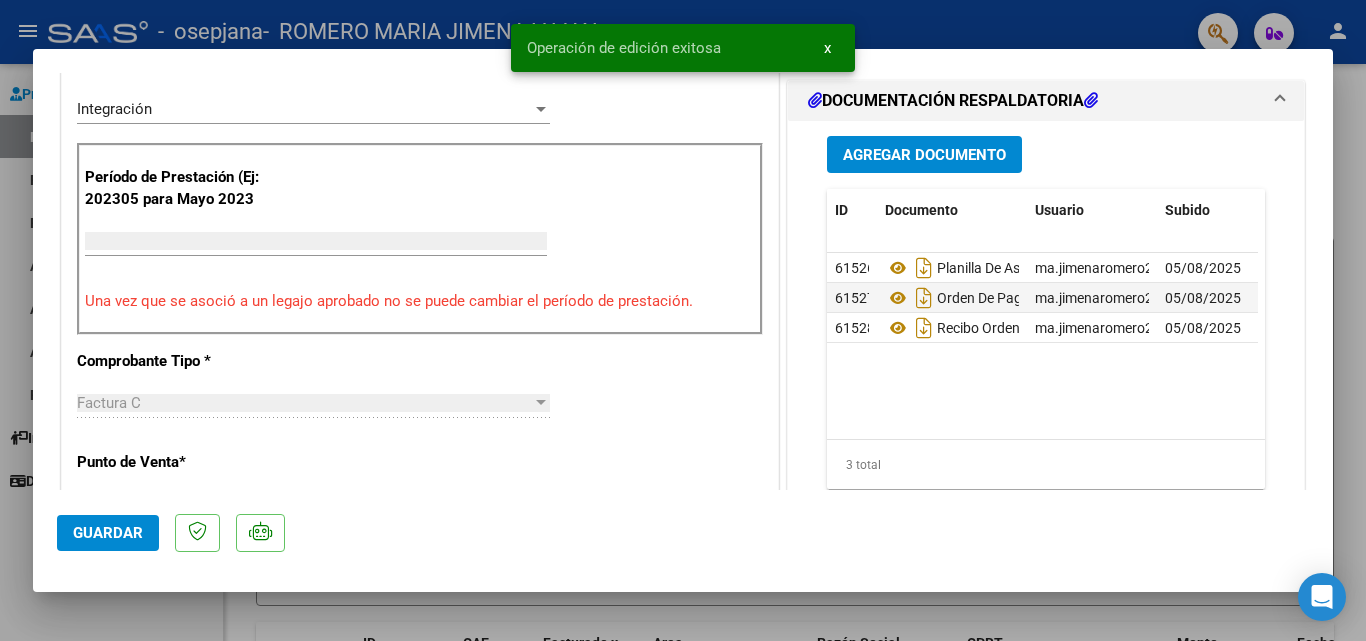 scroll, scrollTop: 463, scrollLeft: 0, axis: vertical 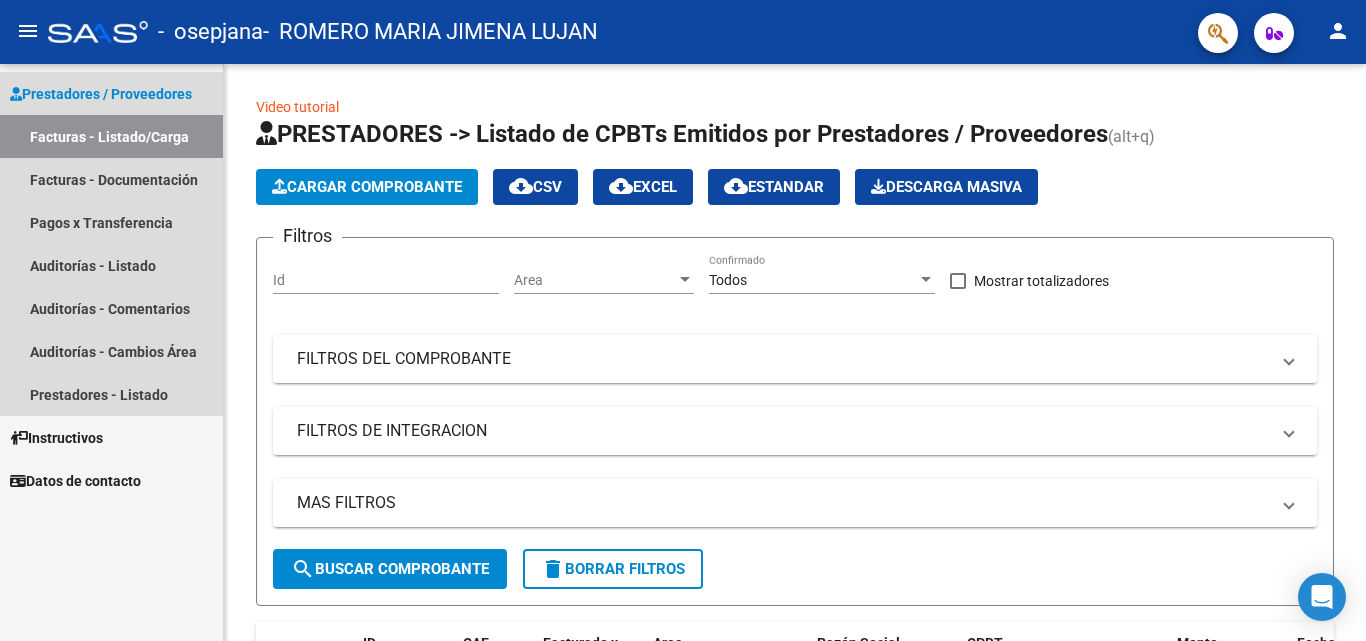 click on "Prestadores / Proveedores" at bounding box center (101, 94) 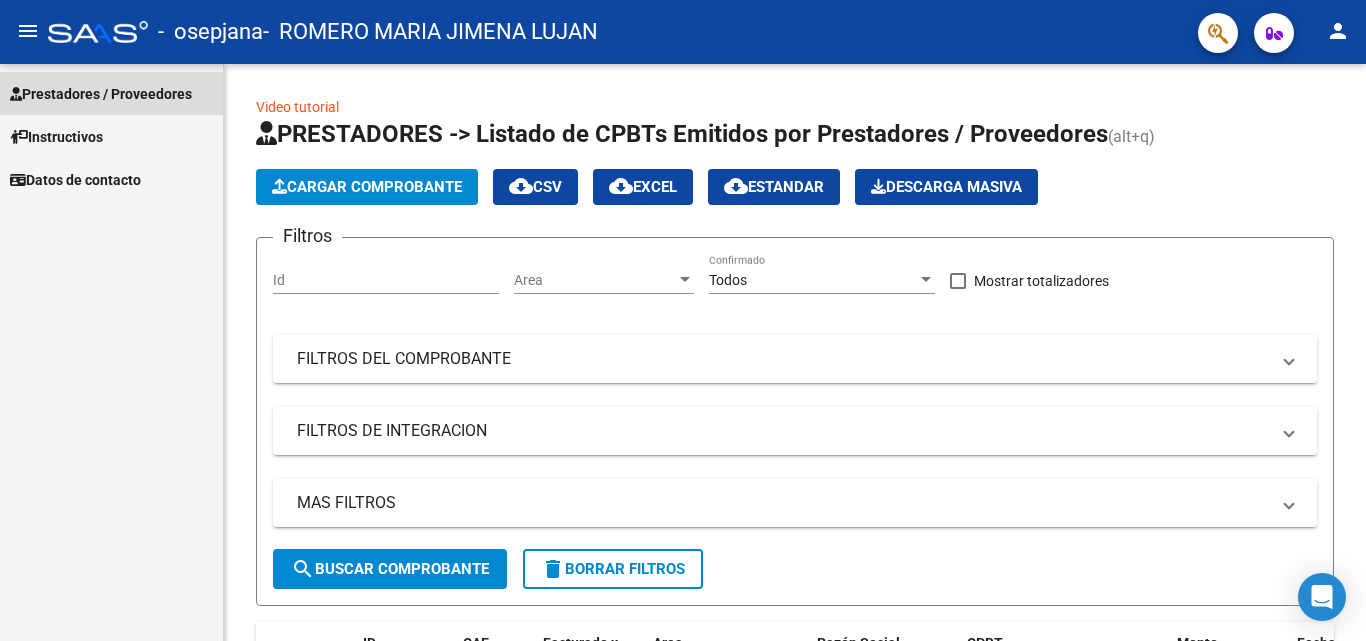 click on "Prestadores / Proveedores" at bounding box center (101, 94) 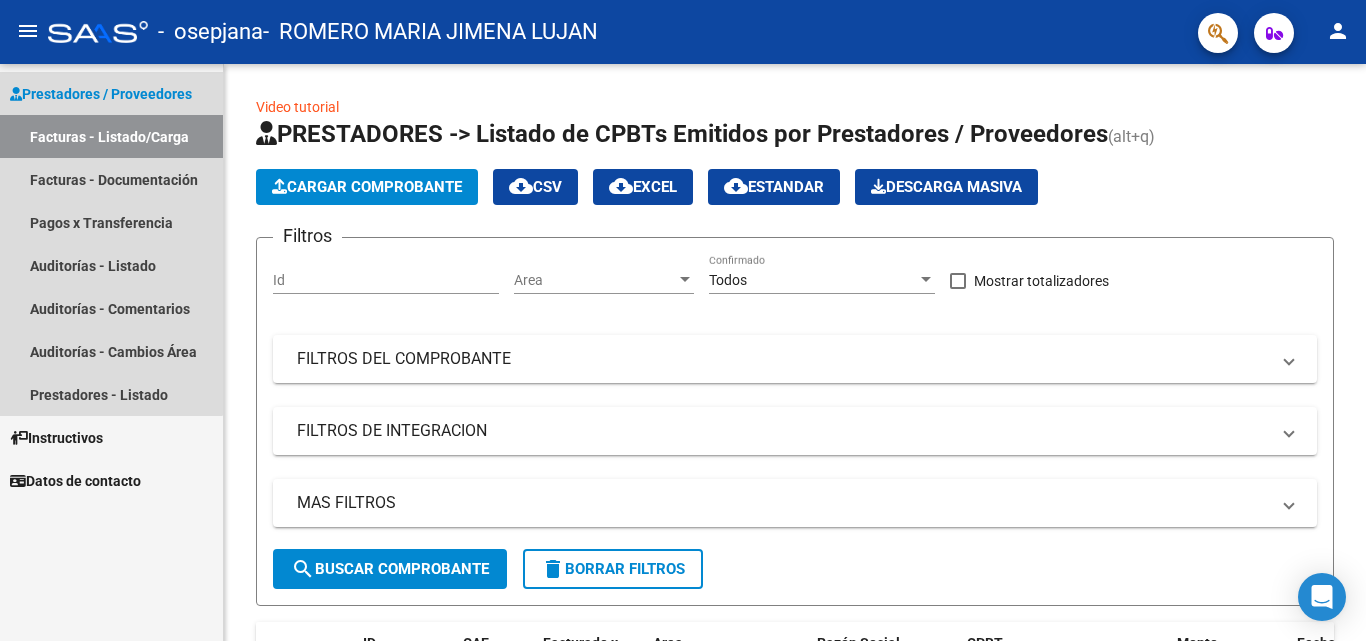 click on "Facturas - Listado/Carga" at bounding box center [111, 136] 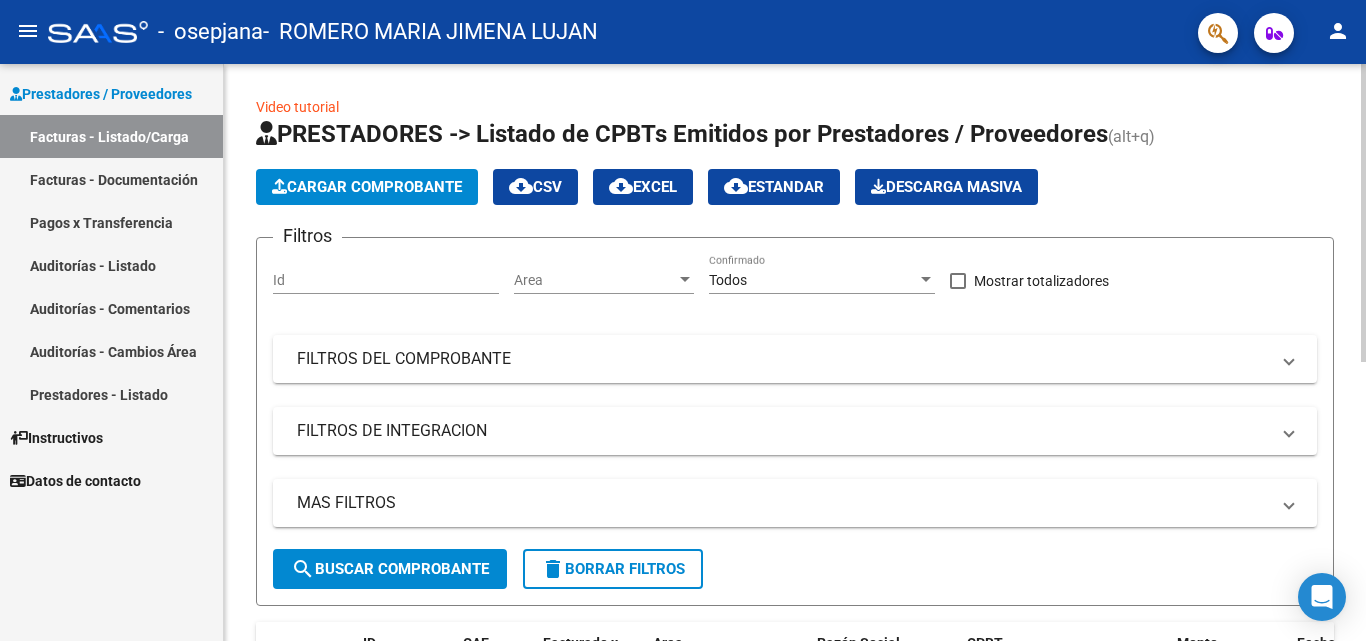 scroll, scrollTop: 541, scrollLeft: 0, axis: vertical 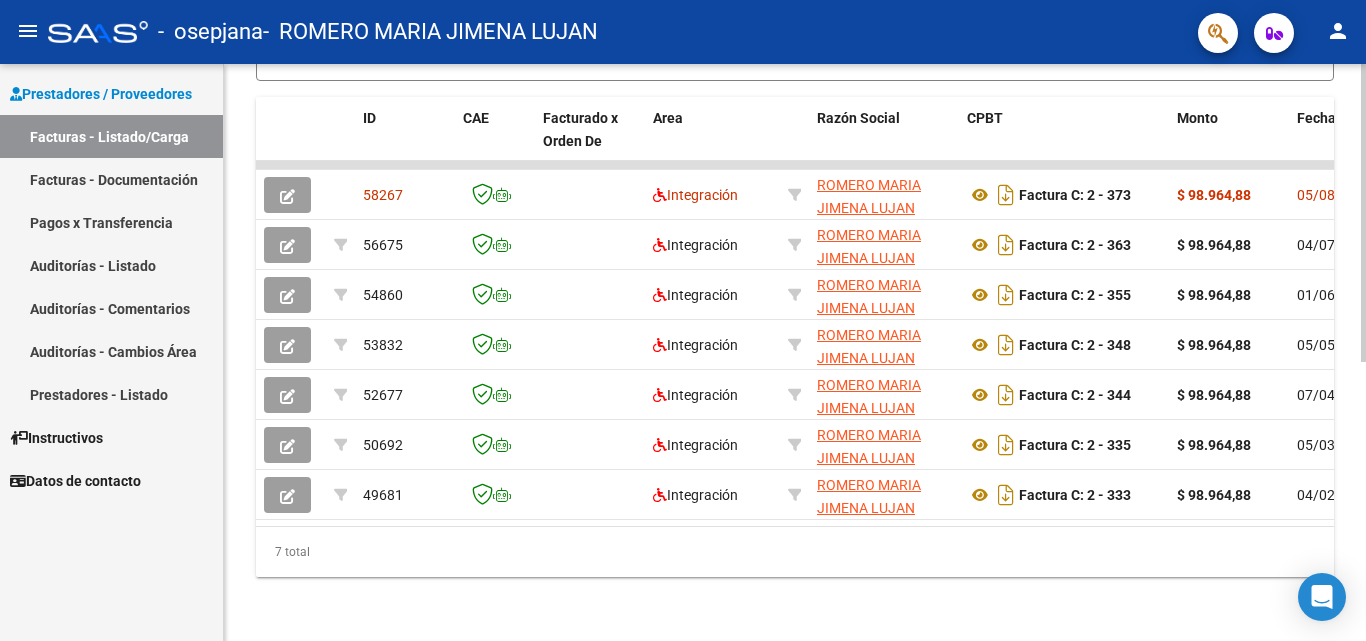 click 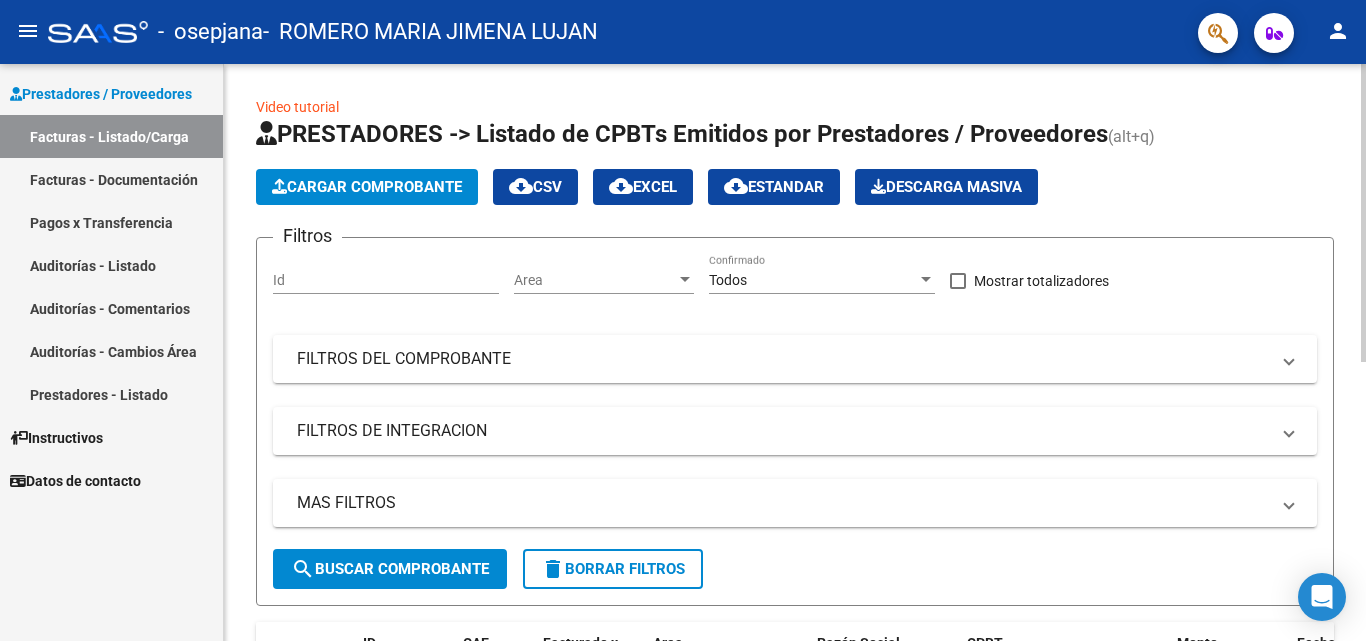 click 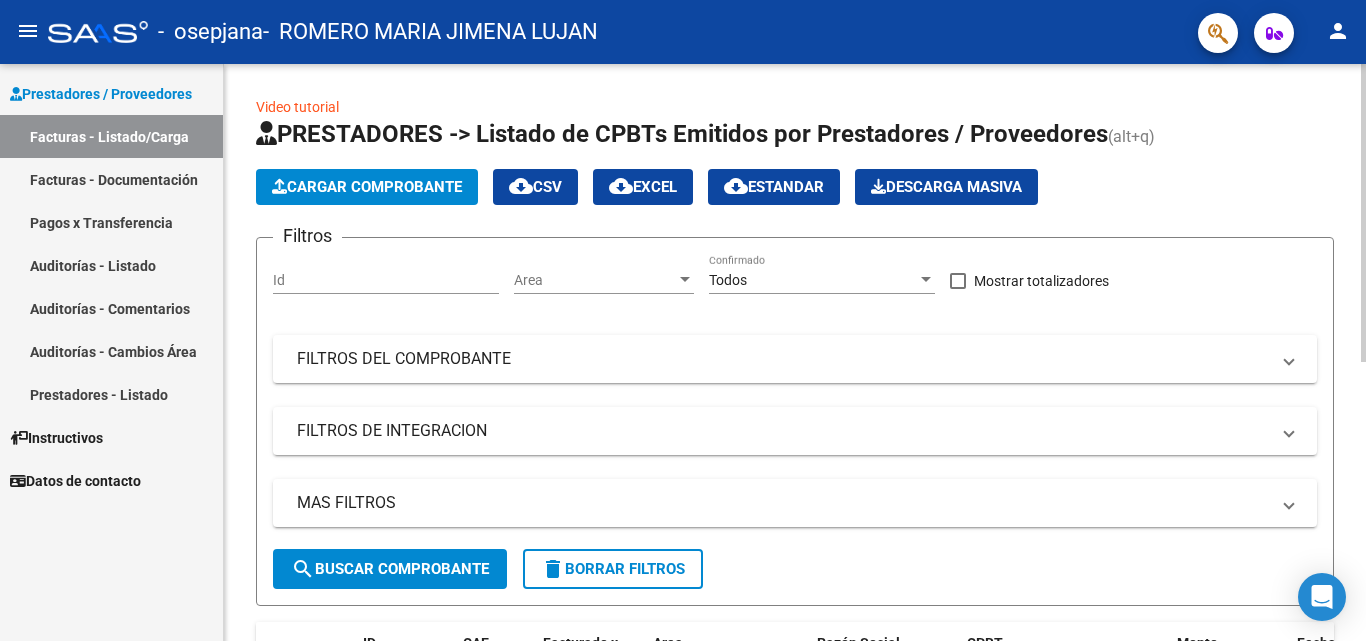 scroll, scrollTop: 541, scrollLeft: 0, axis: vertical 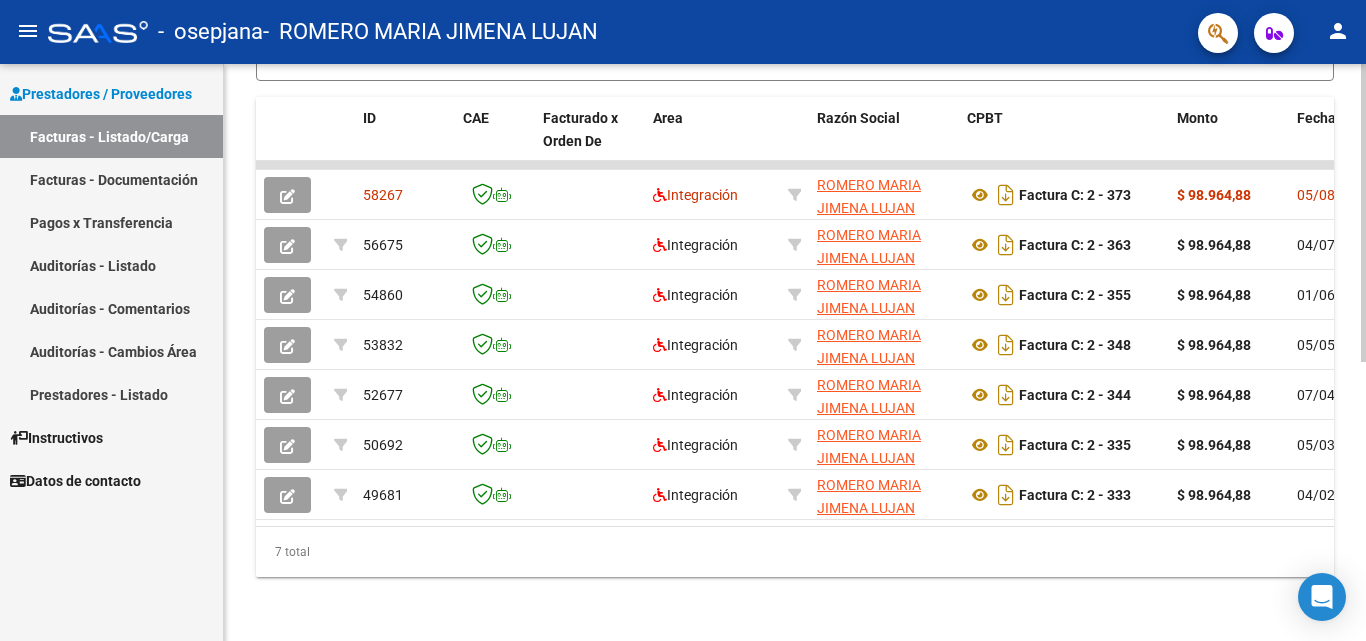 click 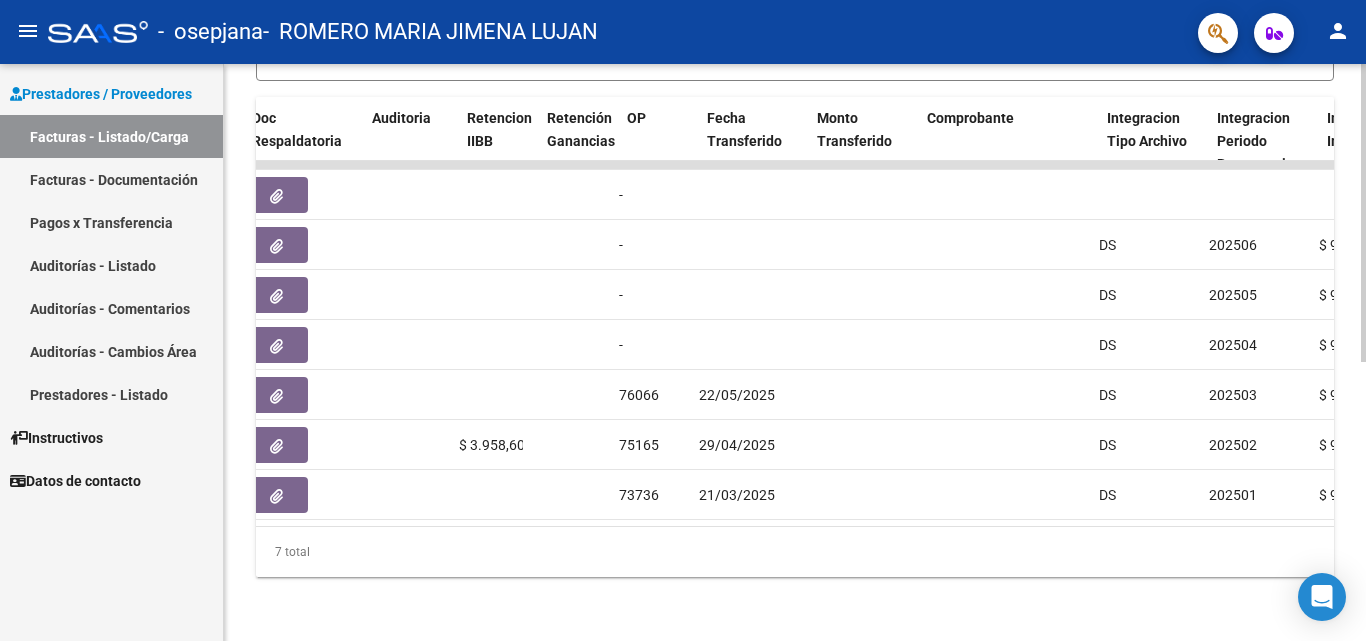 scroll, scrollTop: 0, scrollLeft: 1311, axis: horizontal 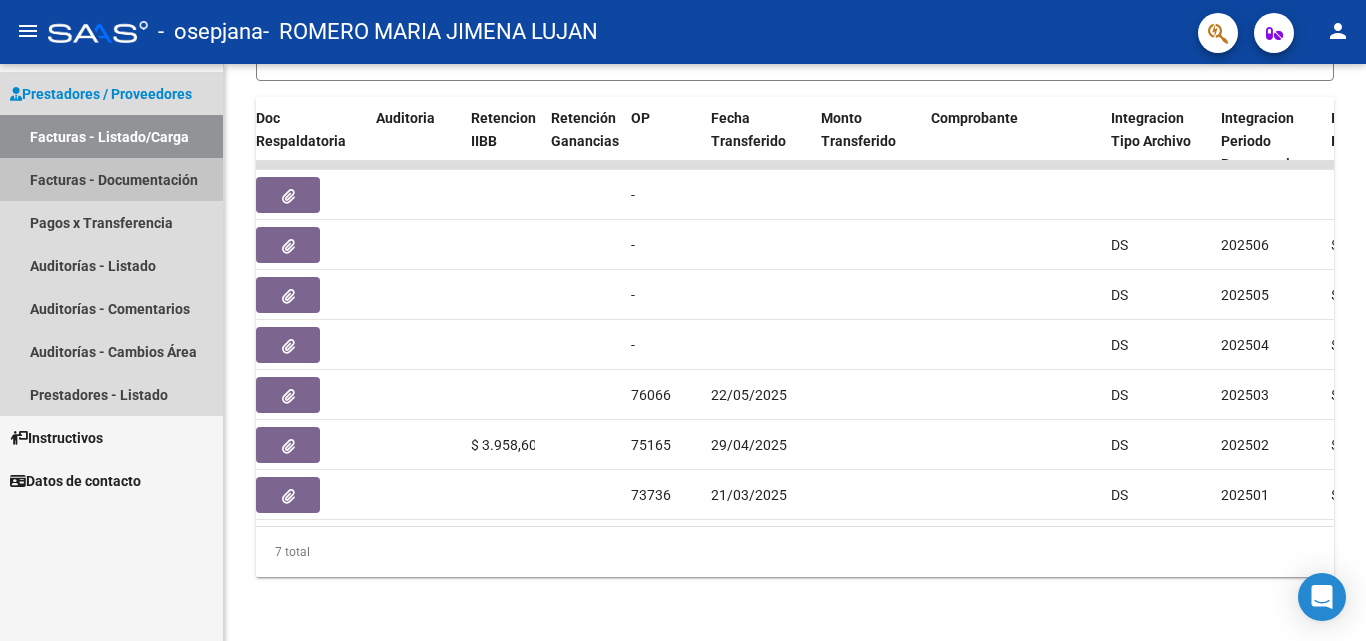 click on "Facturas - Documentación" at bounding box center [111, 179] 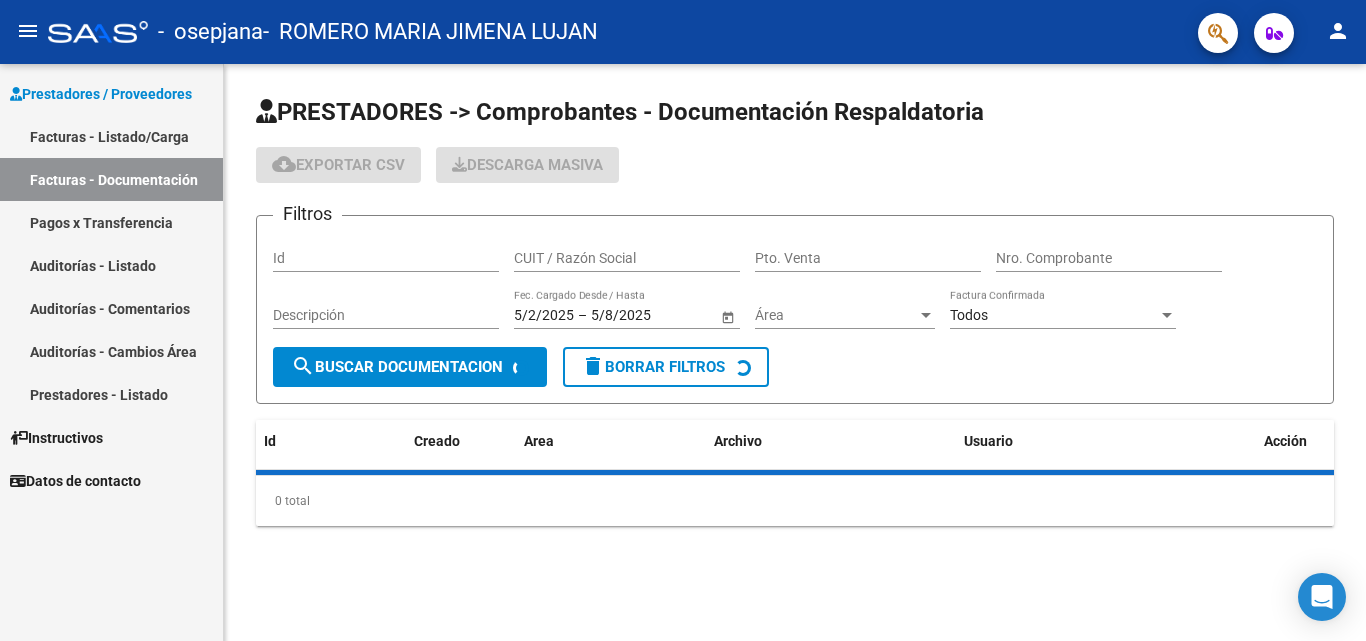 scroll, scrollTop: 0, scrollLeft: 0, axis: both 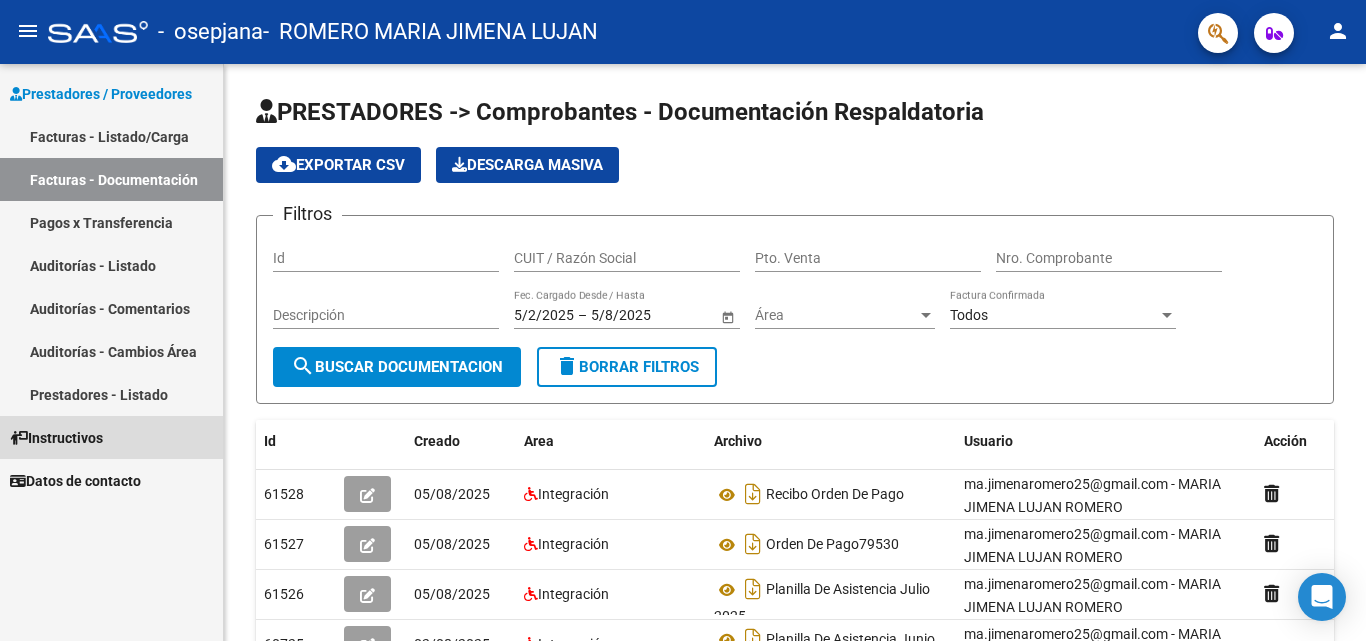 click on "Instructivos" at bounding box center (111, 437) 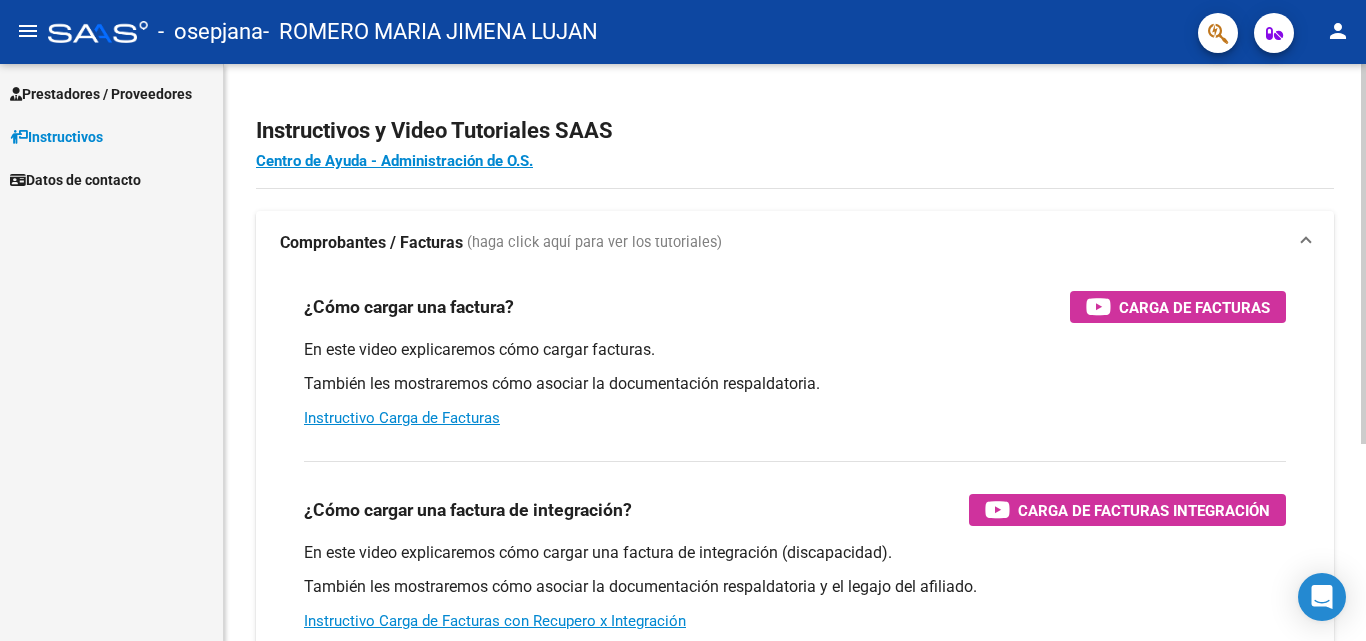scroll, scrollTop: 300, scrollLeft: 0, axis: vertical 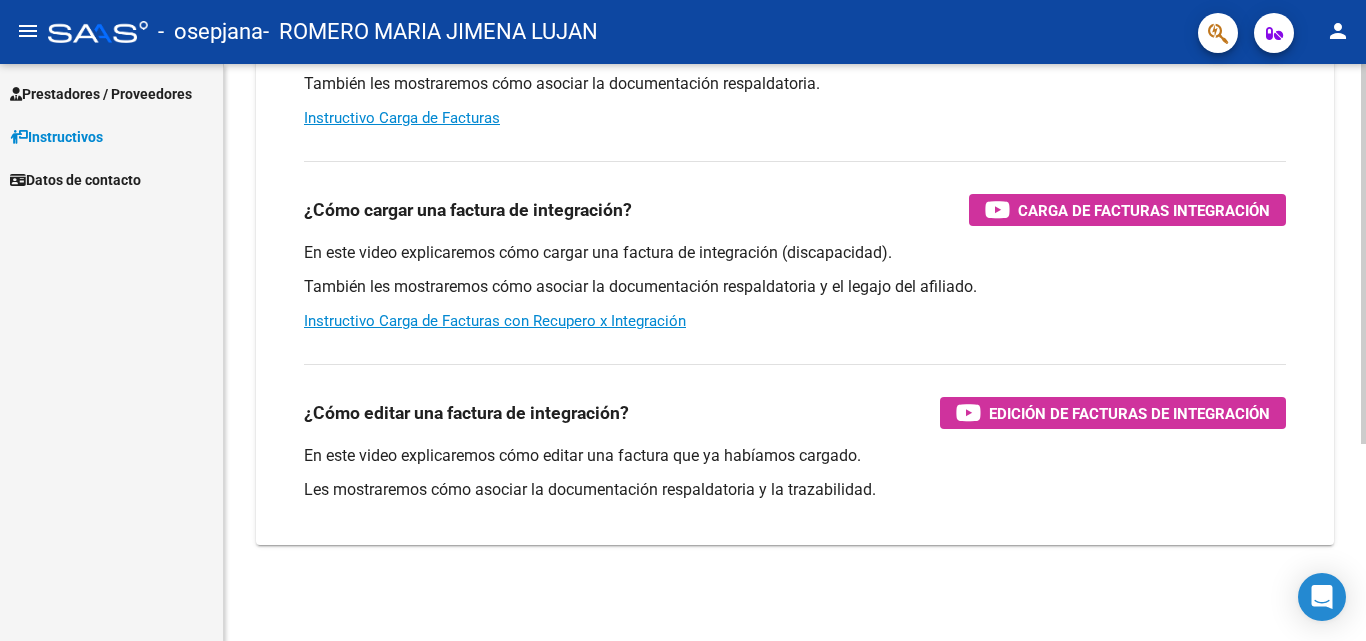 click 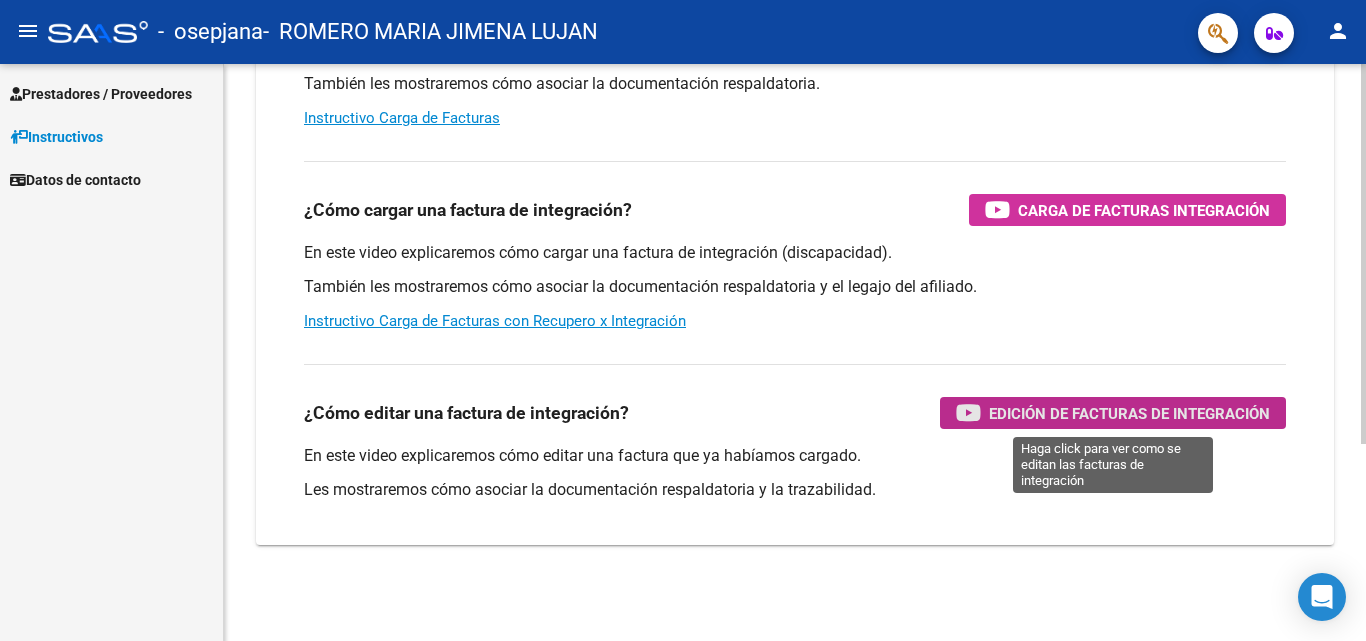 click on "Edición de Facturas de integración" at bounding box center (1129, 413) 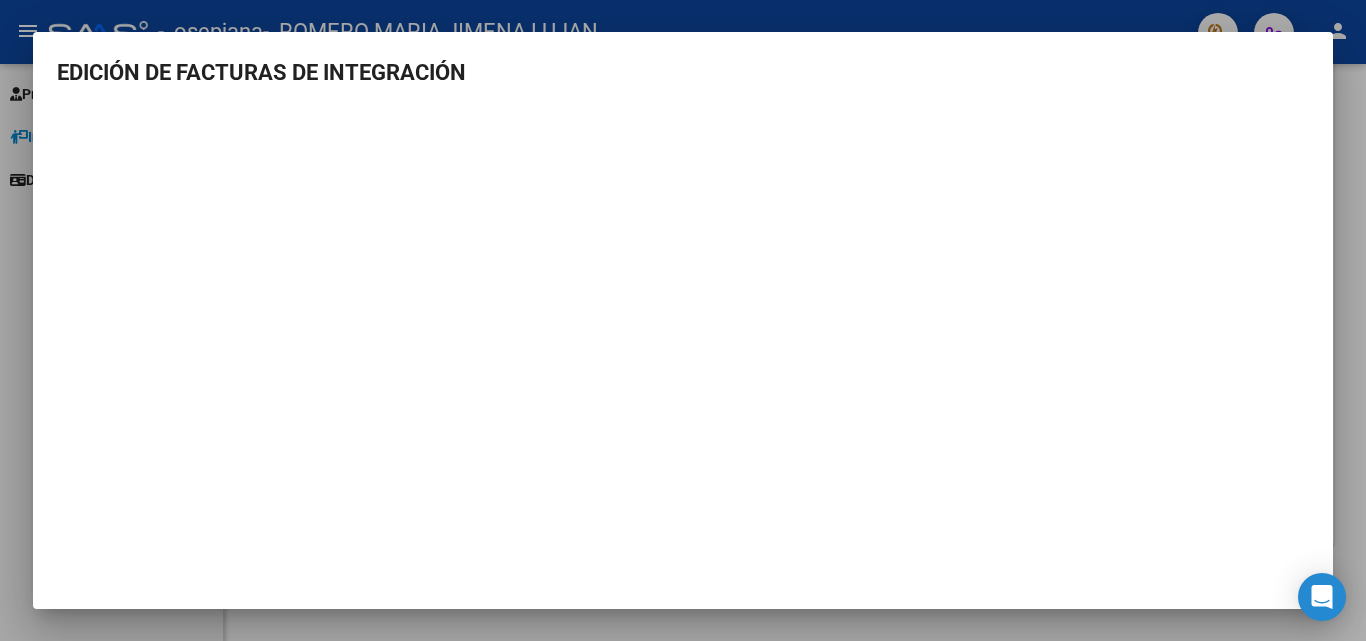 click at bounding box center (683, 320) 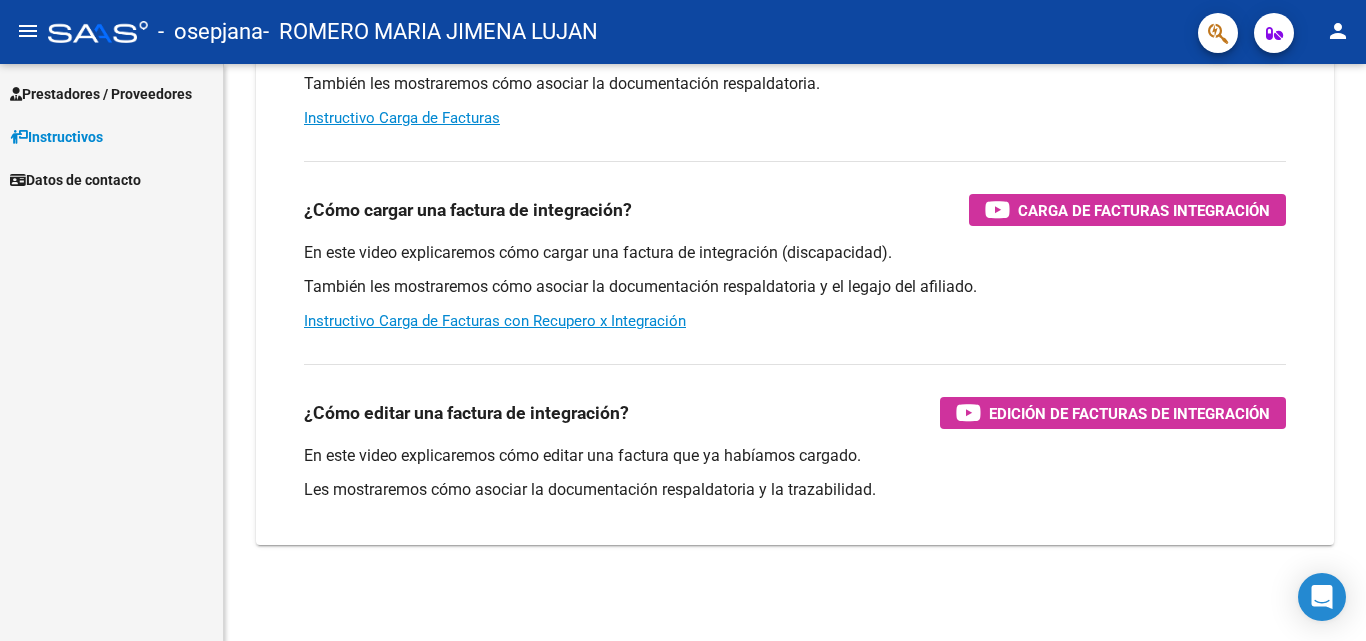 click on "Prestadores / Proveedores" at bounding box center [111, 93] 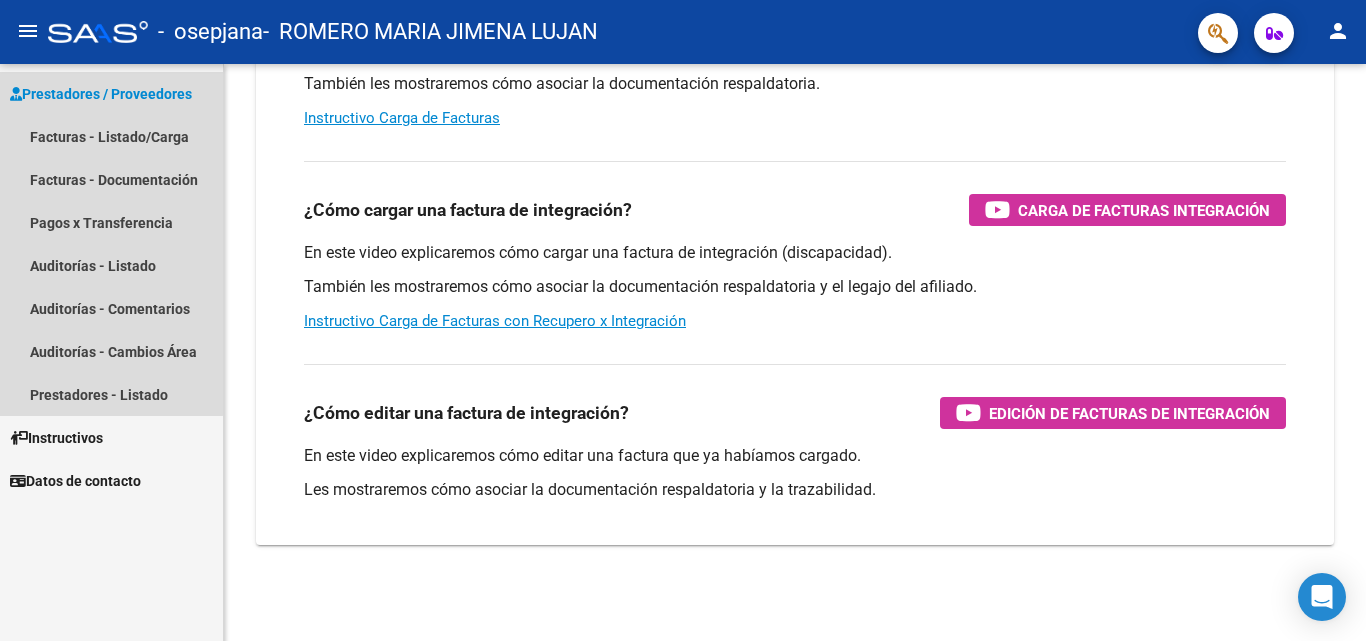 click on "Prestadores / Proveedores" at bounding box center [101, 94] 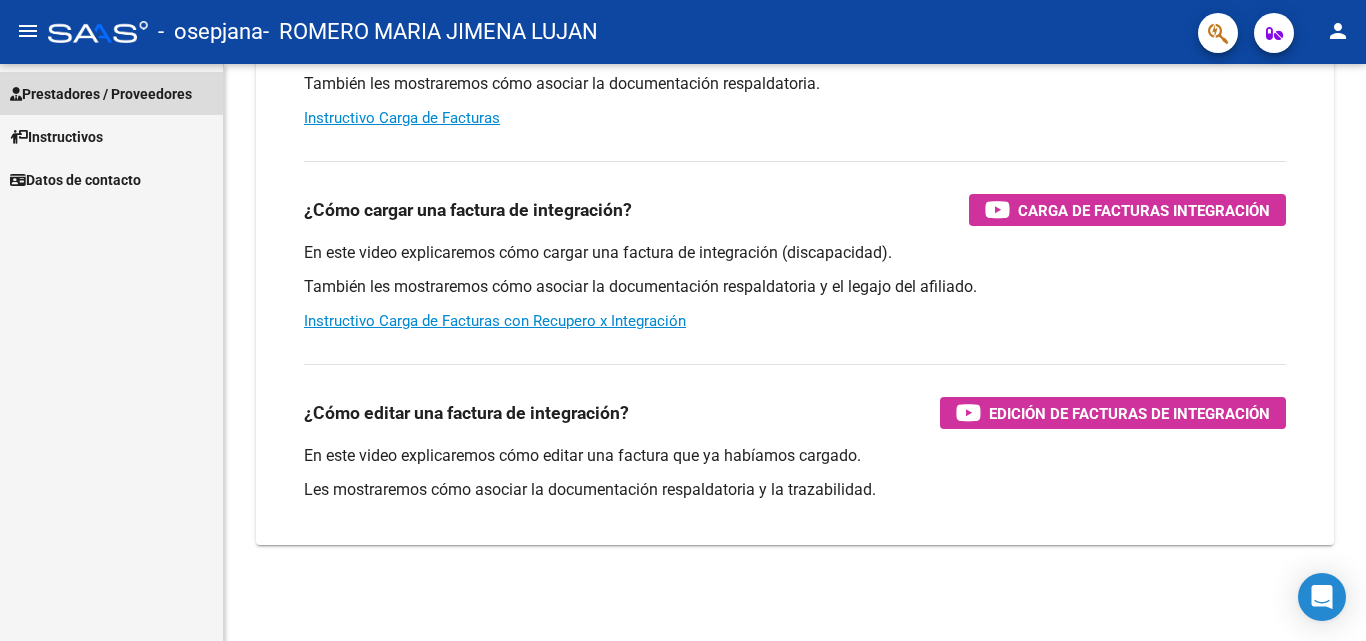 click on "Prestadores / Proveedores" at bounding box center [101, 94] 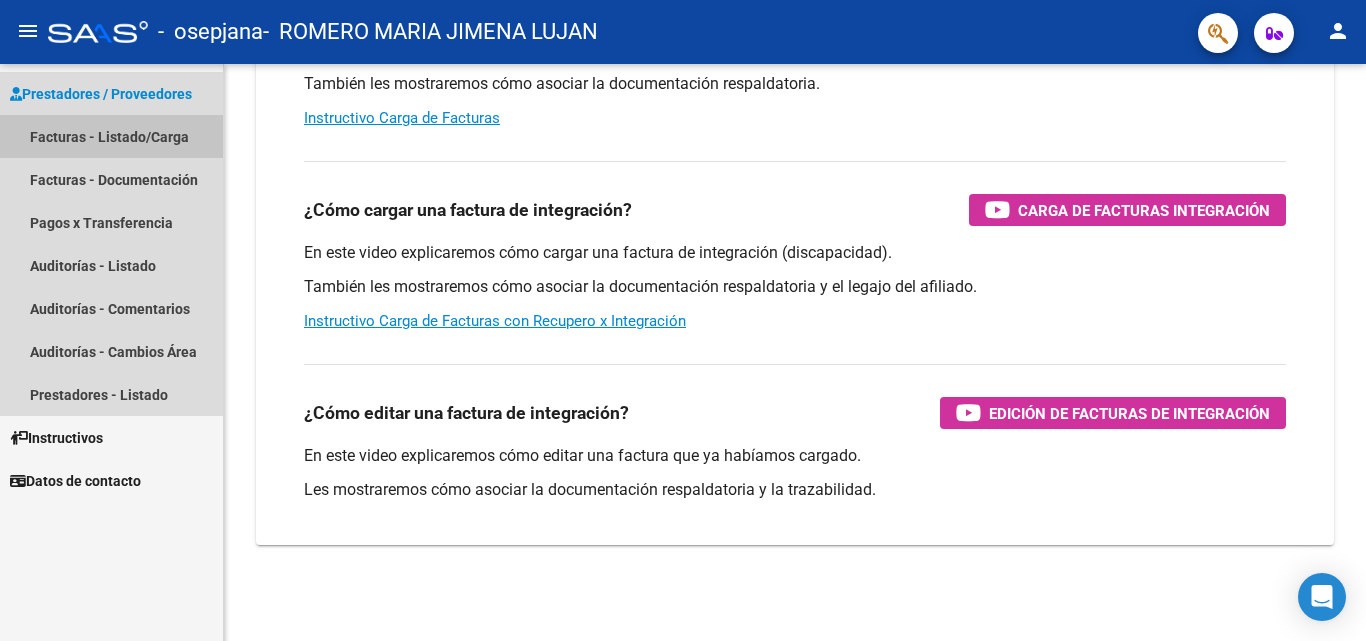 click on "Facturas - Listado/Carga" at bounding box center [111, 136] 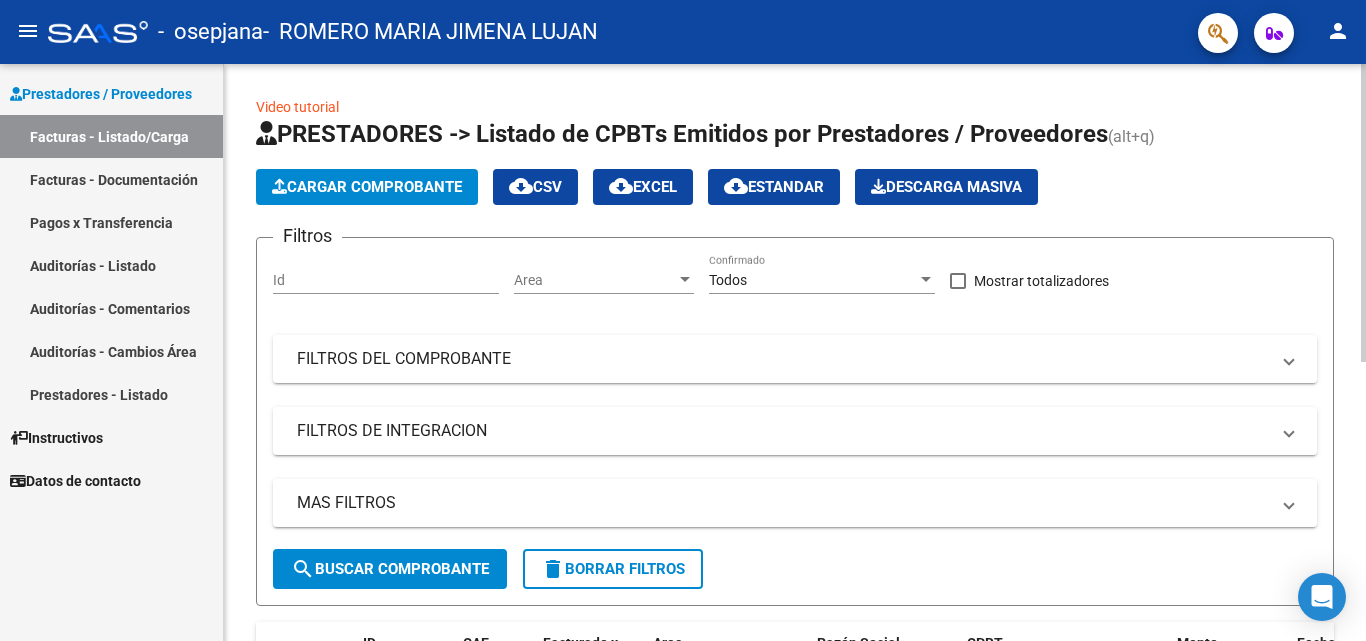 scroll, scrollTop: 541, scrollLeft: 0, axis: vertical 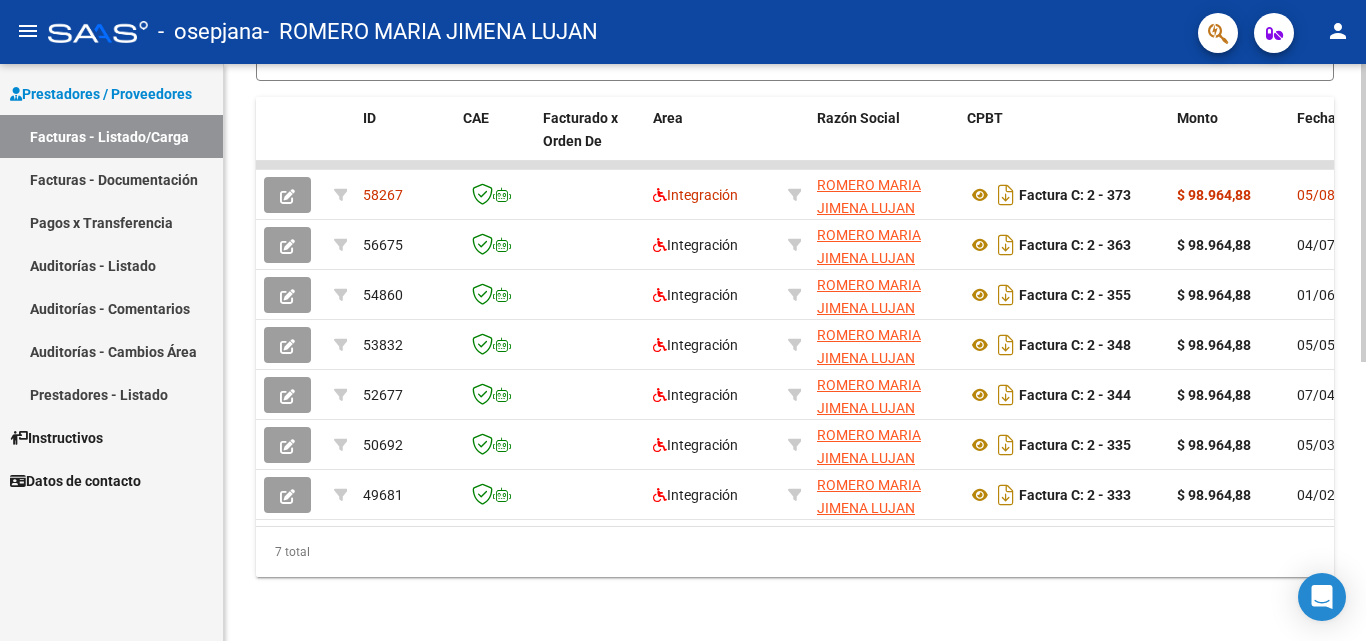 click 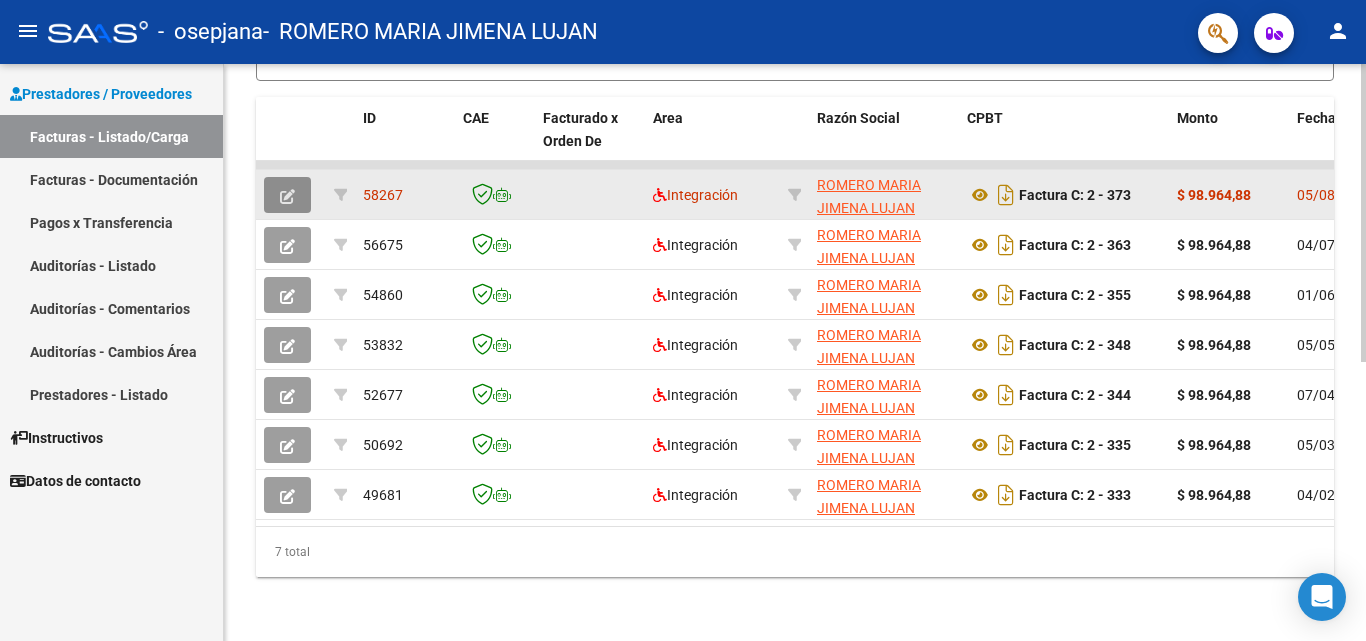 click 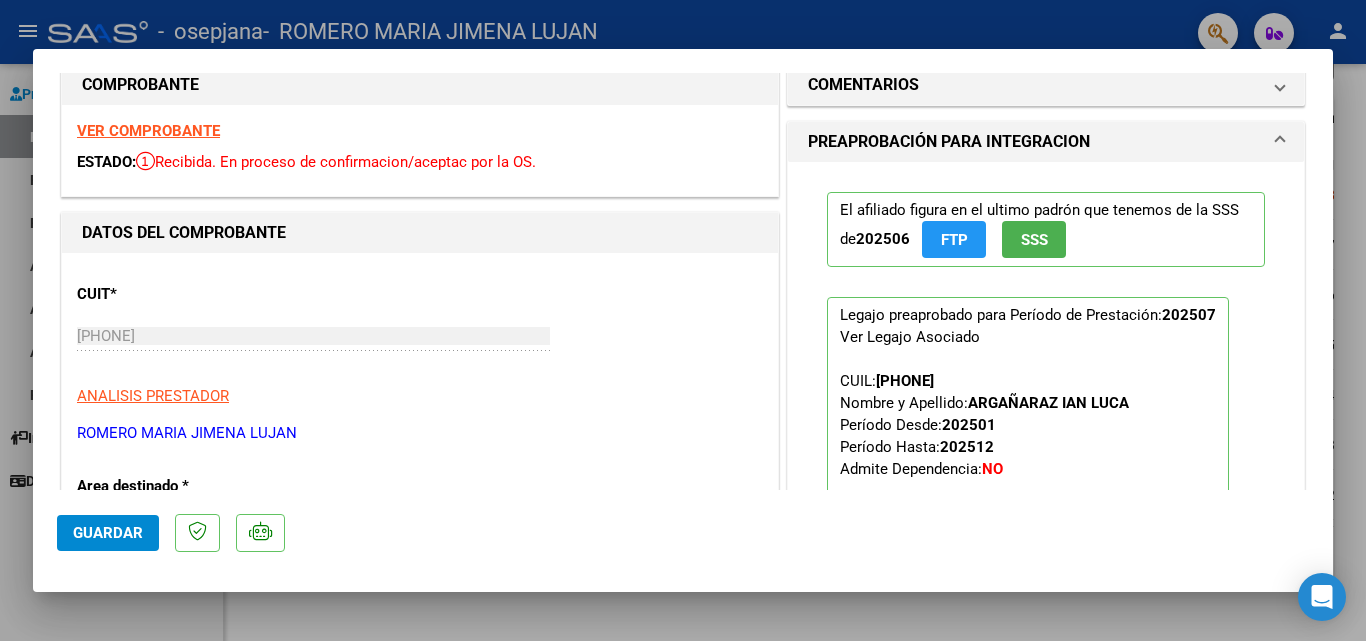 scroll, scrollTop: 40, scrollLeft: 0, axis: vertical 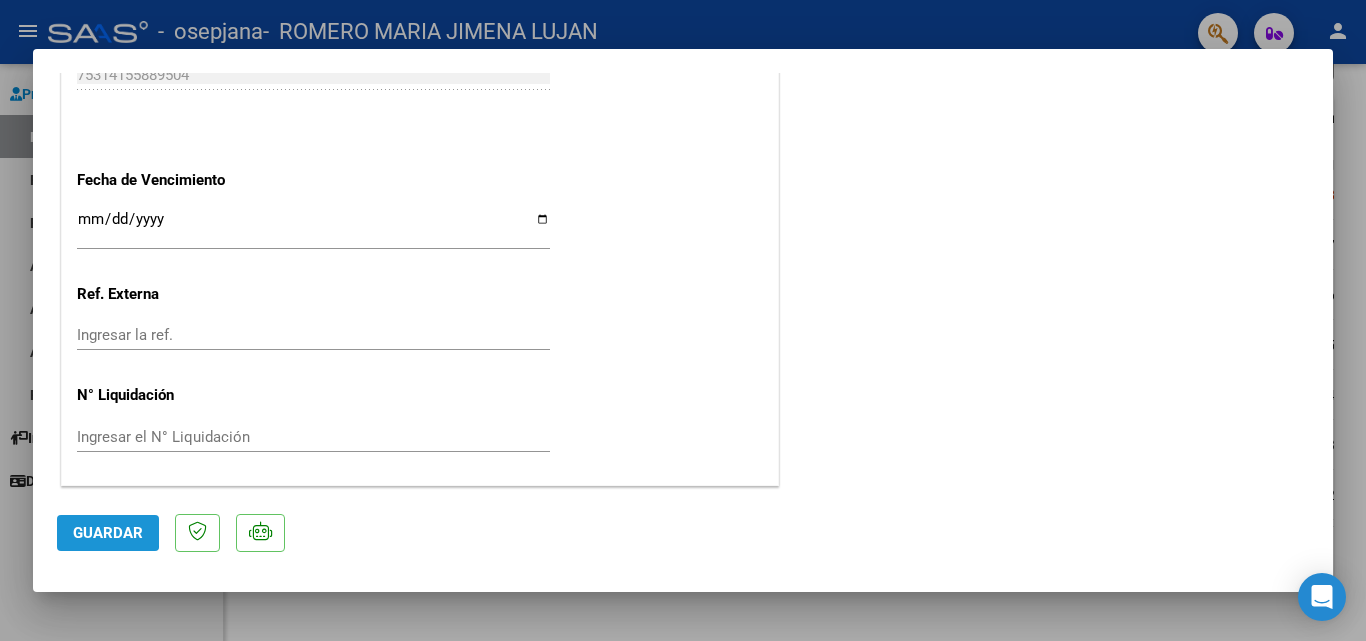 click on "Guardar" 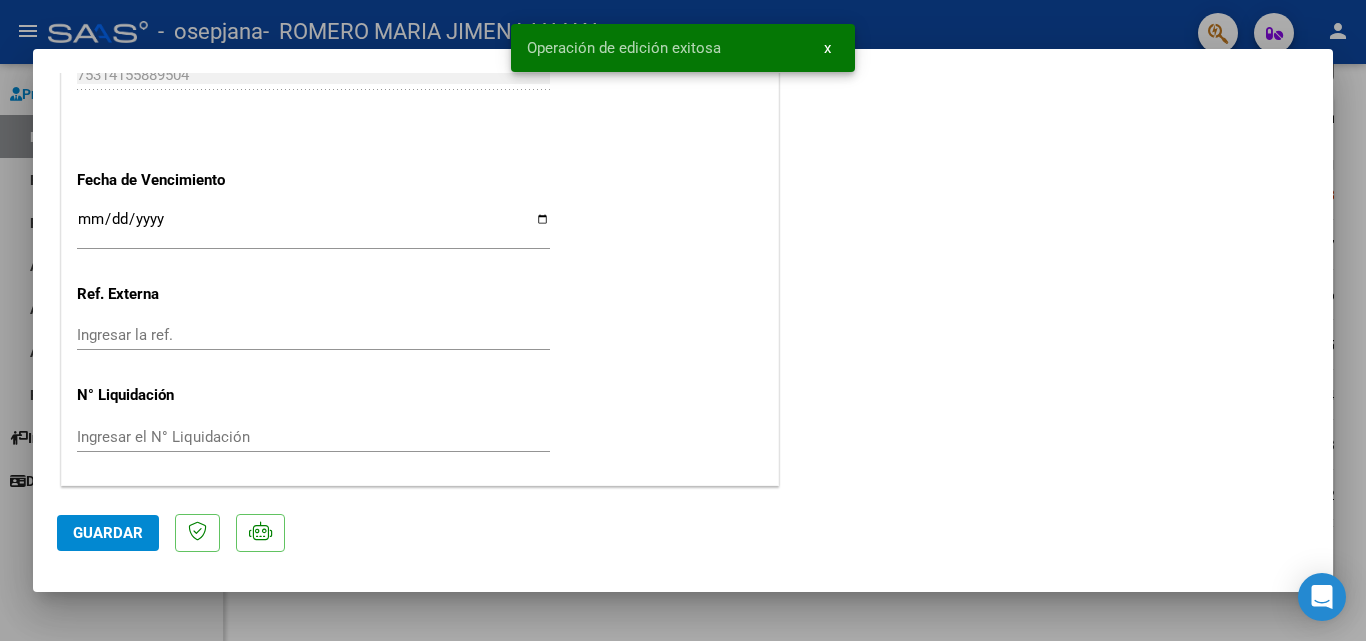 click at bounding box center [683, 320] 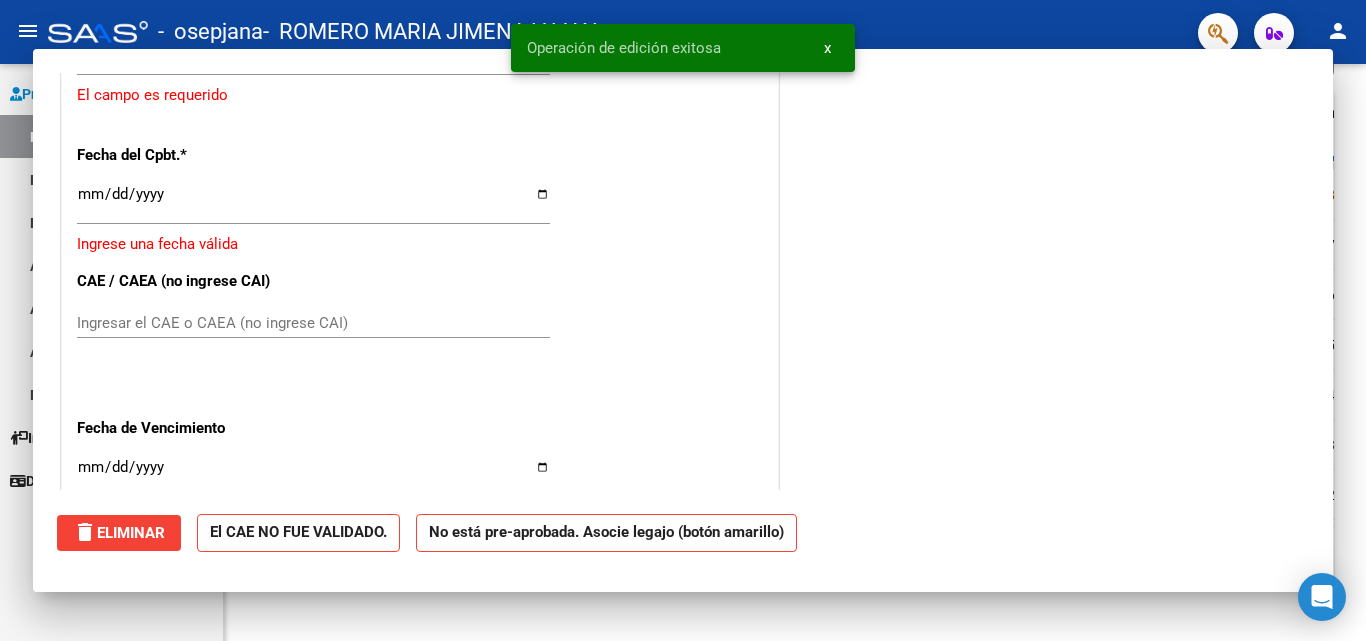 scroll, scrollTop: 1546, scrollLeft: 0, axis: vertical 